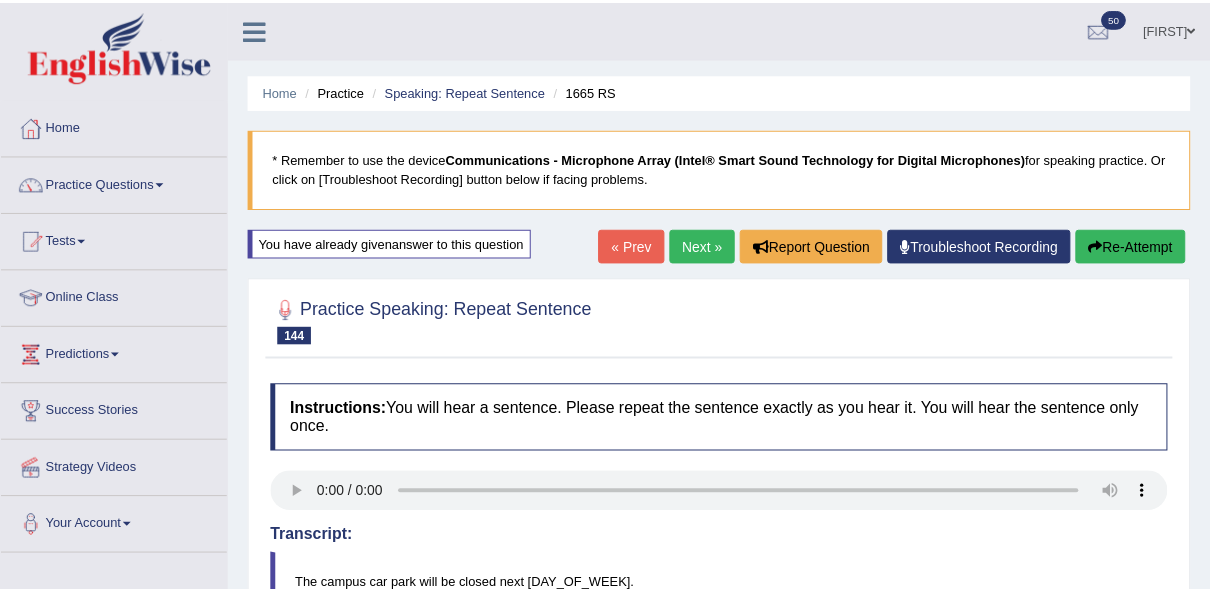 scroll, scrollTop: 785, scrollLeft: 0, axis: vertical 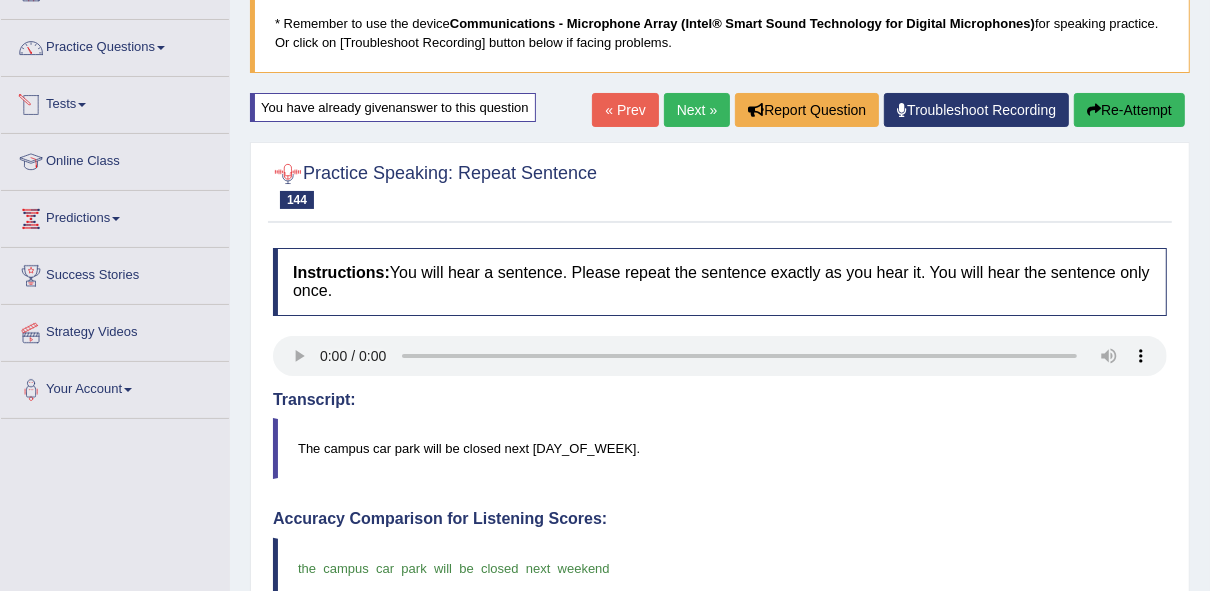 click on "Tests" at bounding box center [115, 45] 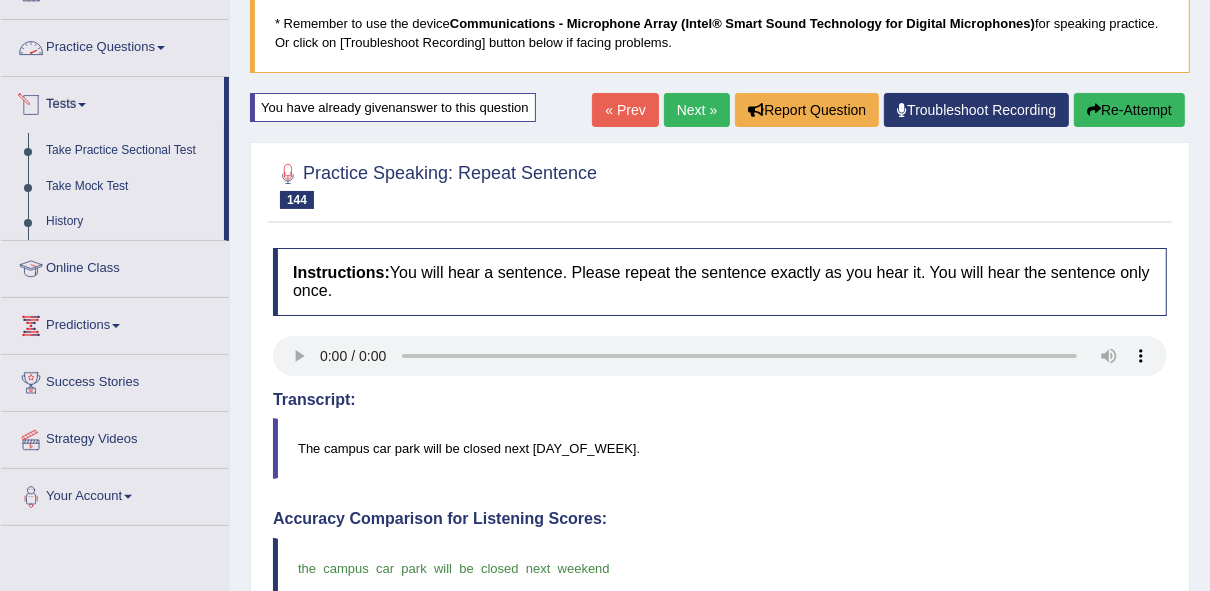 click on "Practice Questions" at bounding box center (115, 45) 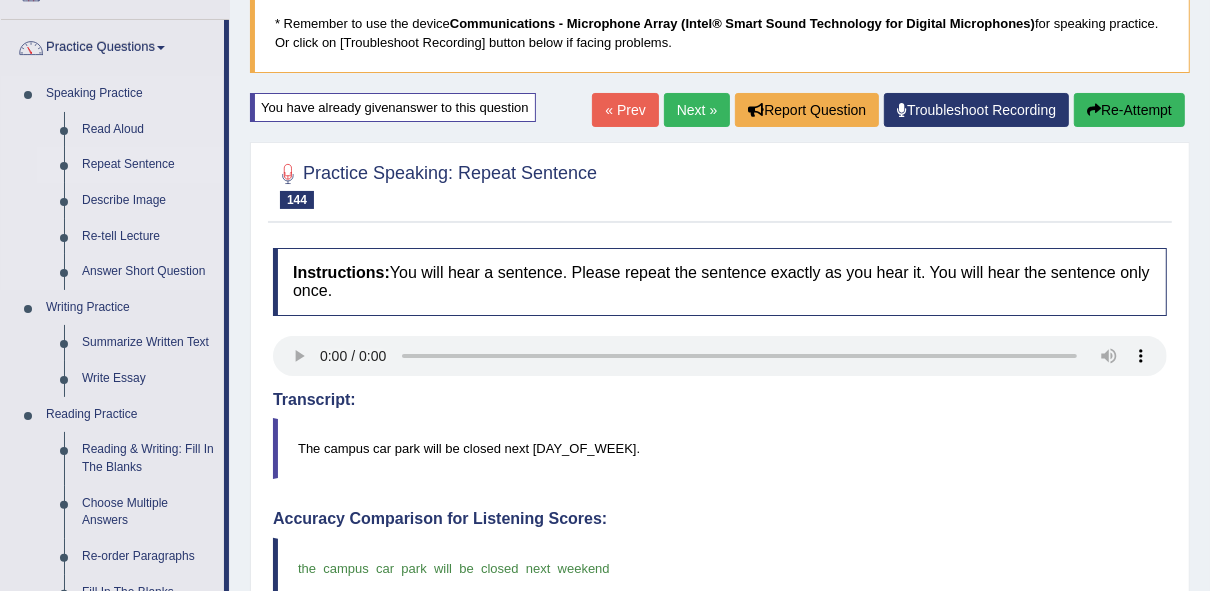 click on "Repeat Sentence" at bounding box center (148, 165) 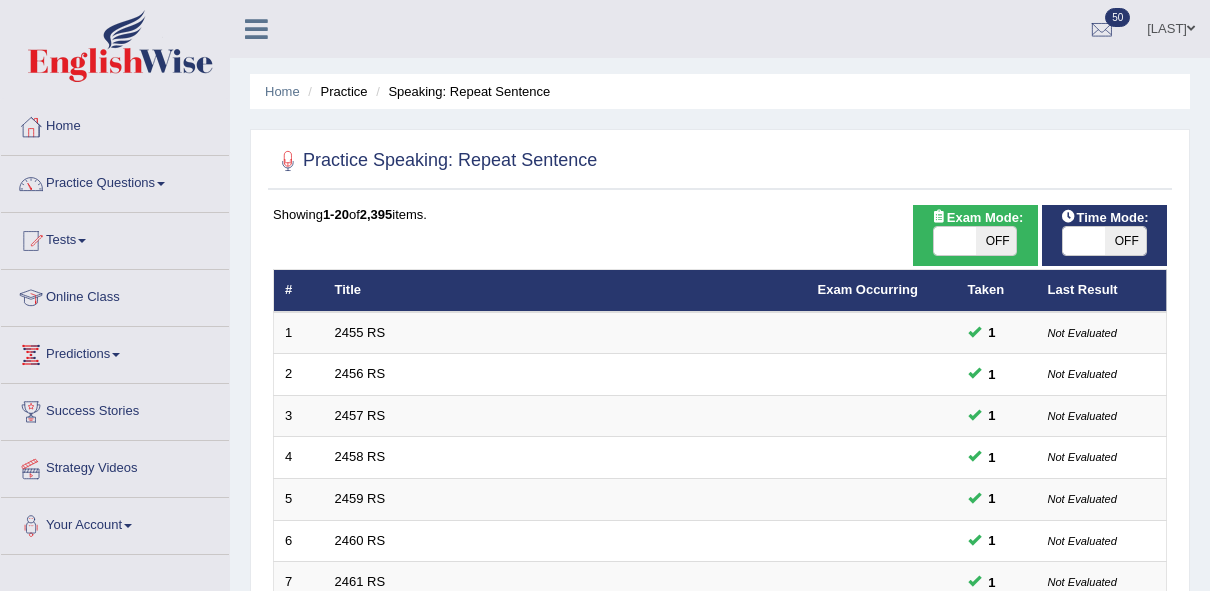 scroll, scrollTop: 724, scrollLeft: 0, axis: vertical 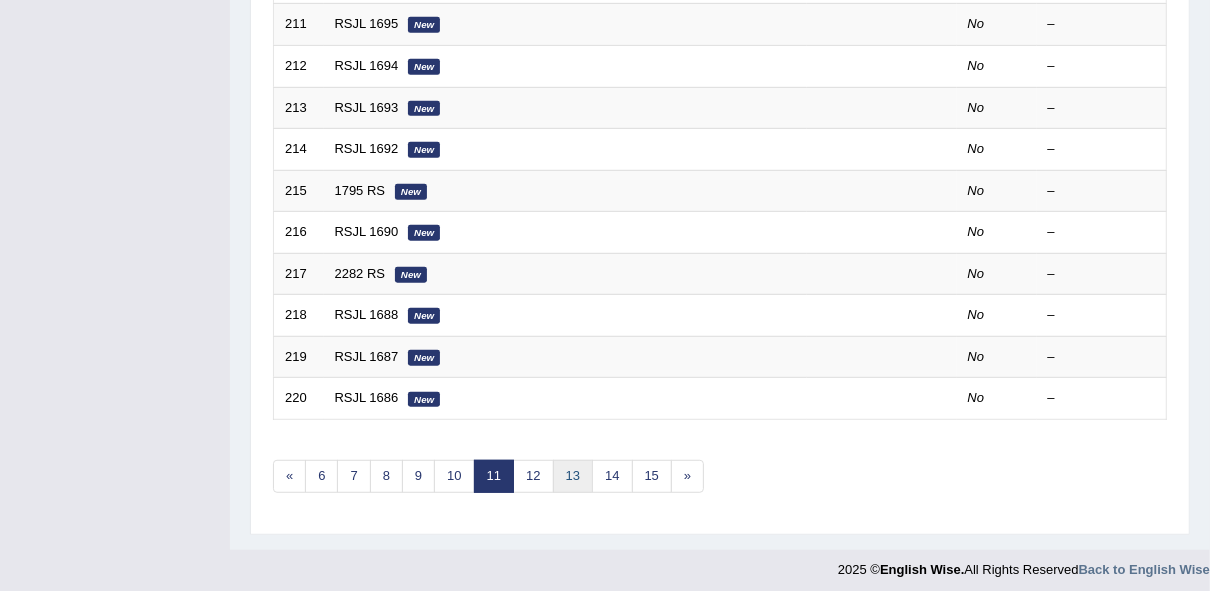 click on "13" at bounding box center [573, 476] 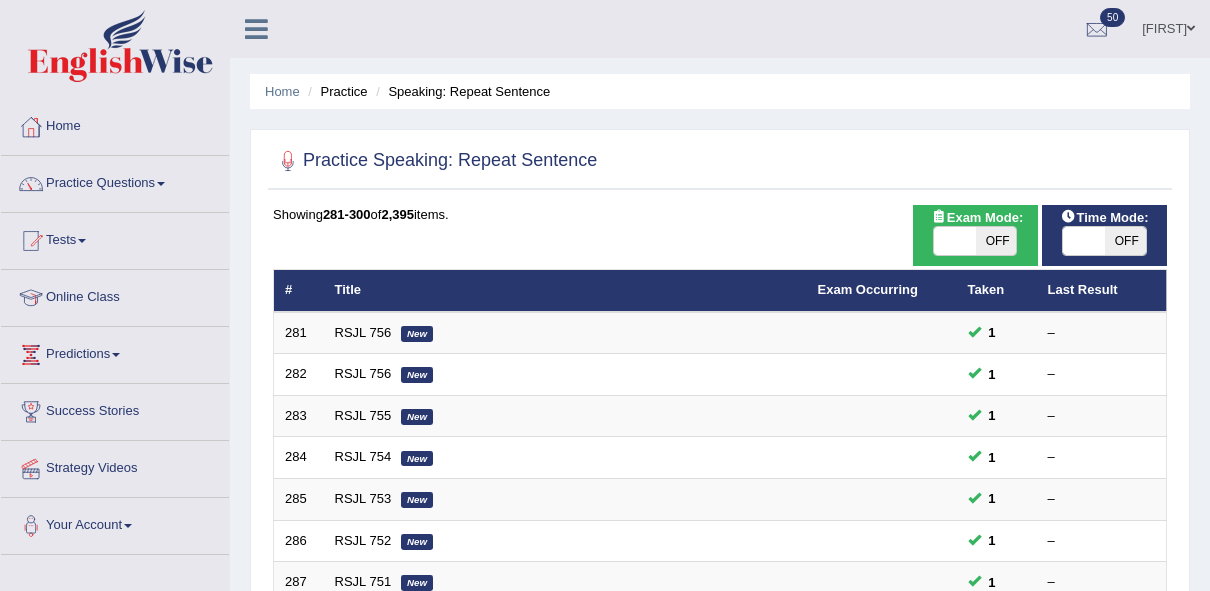 scroll, scrollTop: 724, scrollLeft: 0, axis: vertical 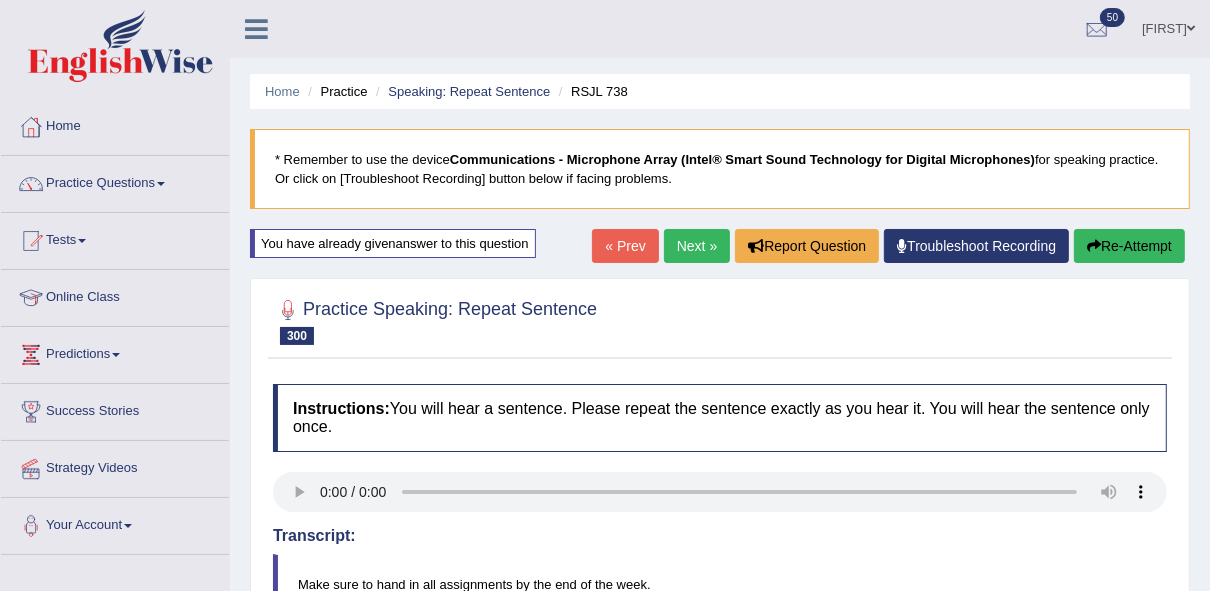 click on "Next »" at bounding box center (697, 246) 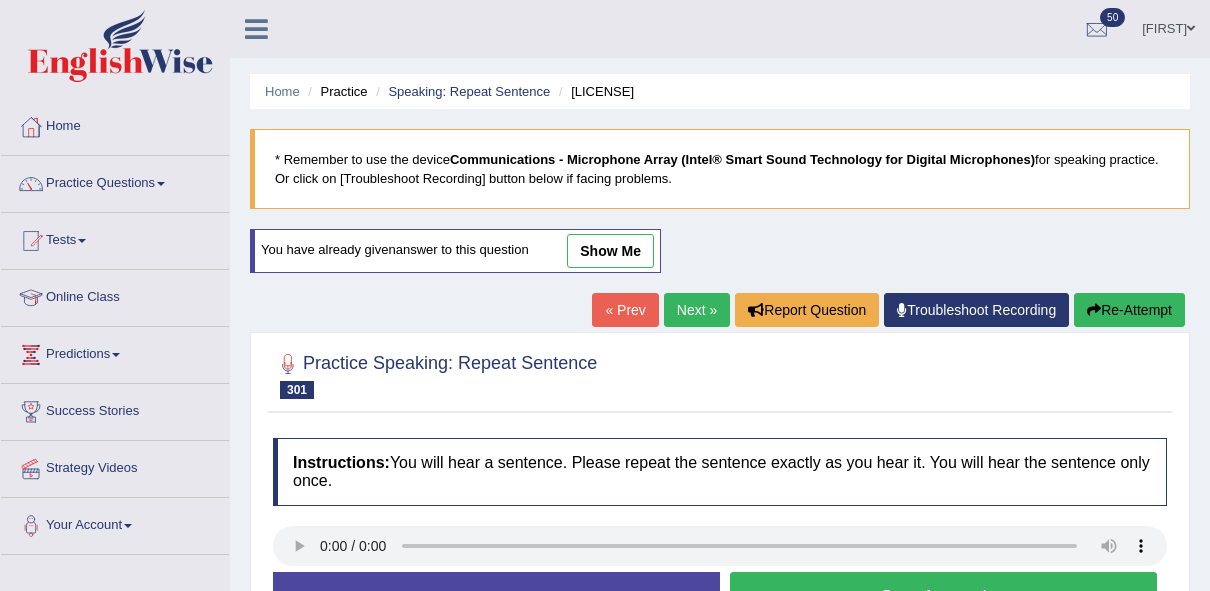 scroll, scrollTop: 30, scrollLeft: 0, axis: vertical 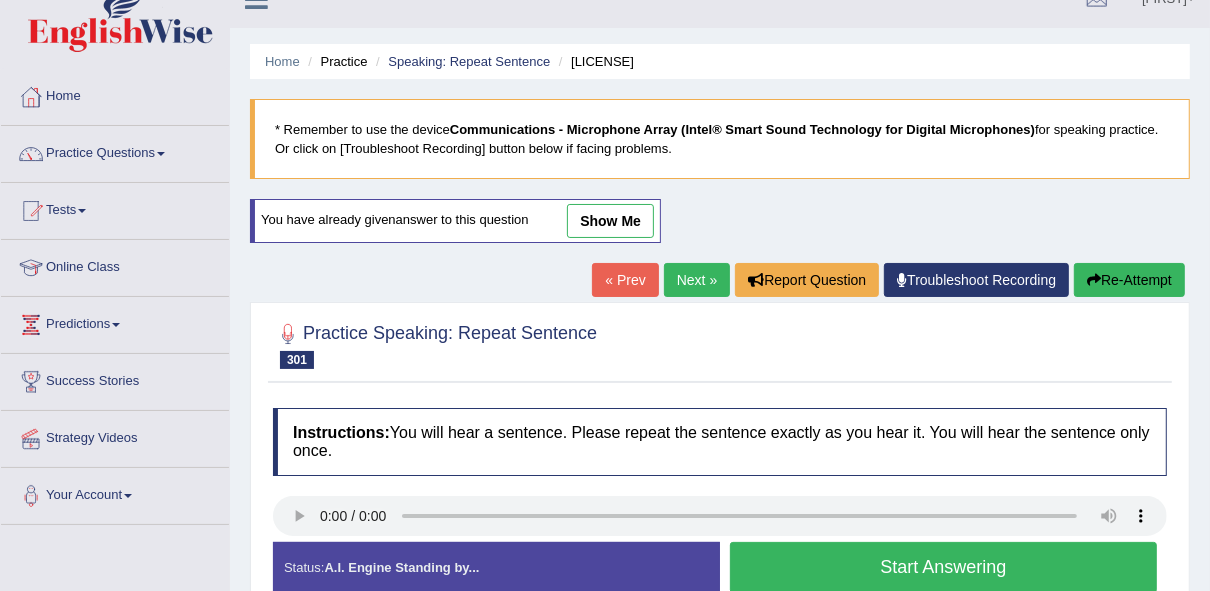 click on "show me" at bounding box center (610, 221) 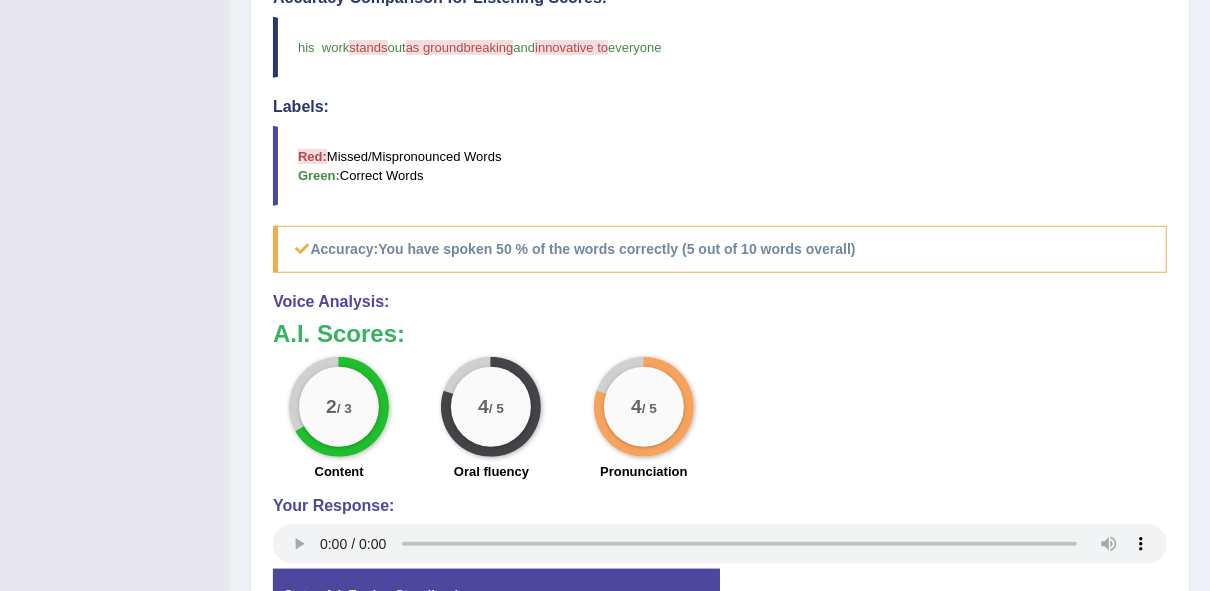 scroll, scrollTop: 659, scrollLeft: 0, axis: vertical 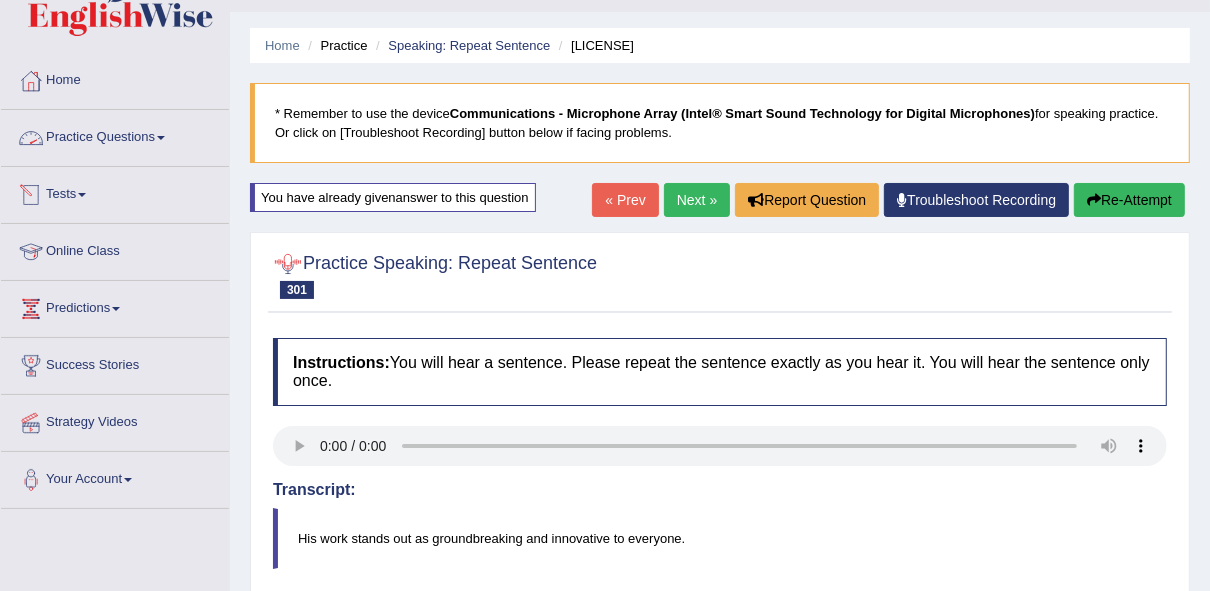click on "Practice Questions" at bounding box center [115, 135] 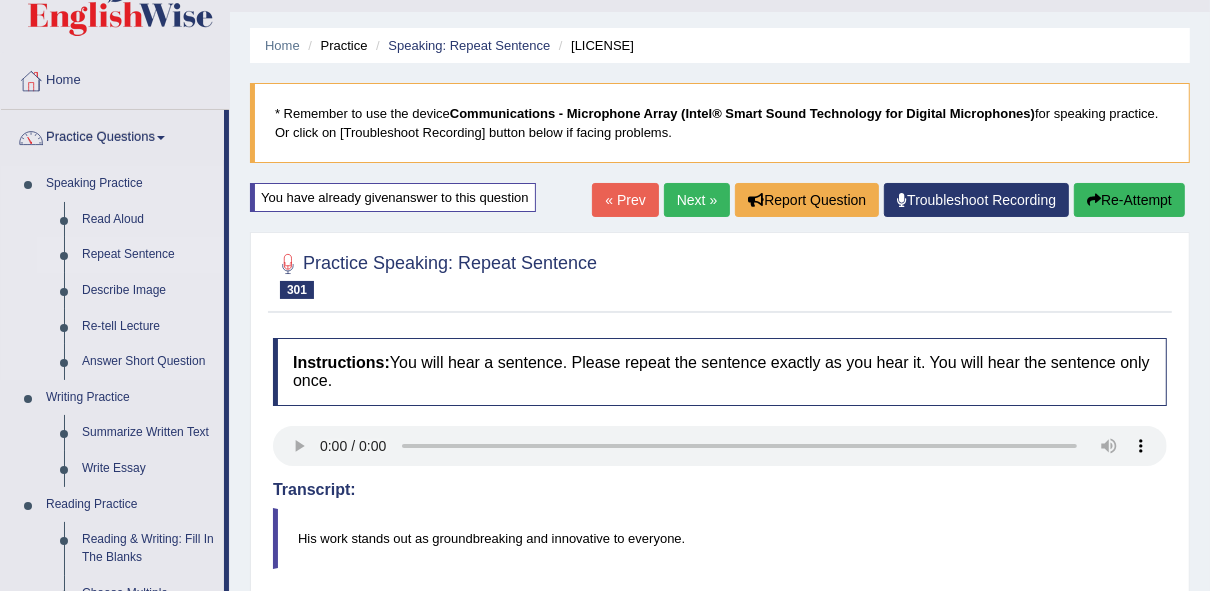 click on "Repeat Sentence" at bounding box center [148, 255] 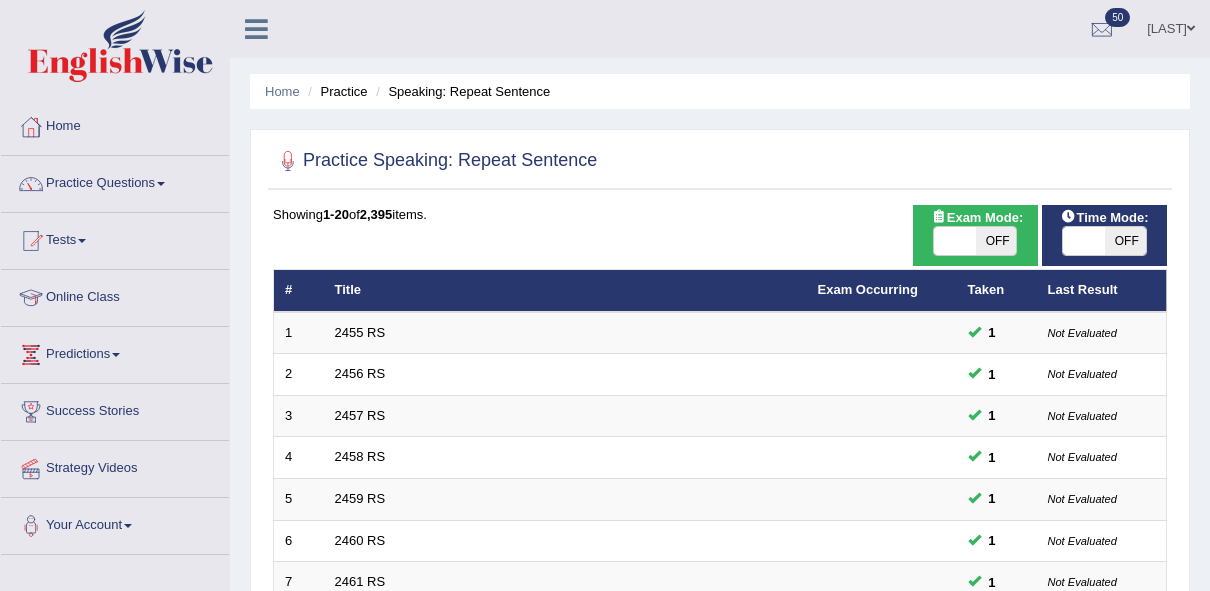 click on "10" at bounding box center (615, 1200) 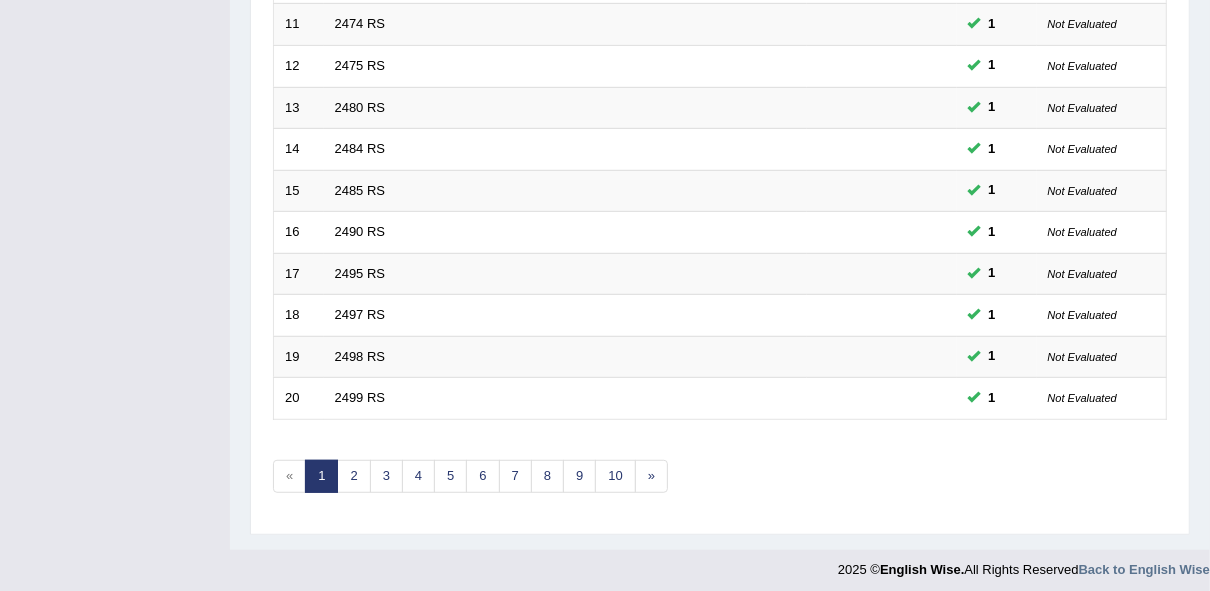 scroll, scrollTop: 0, scrollLeft: 0, axis: both 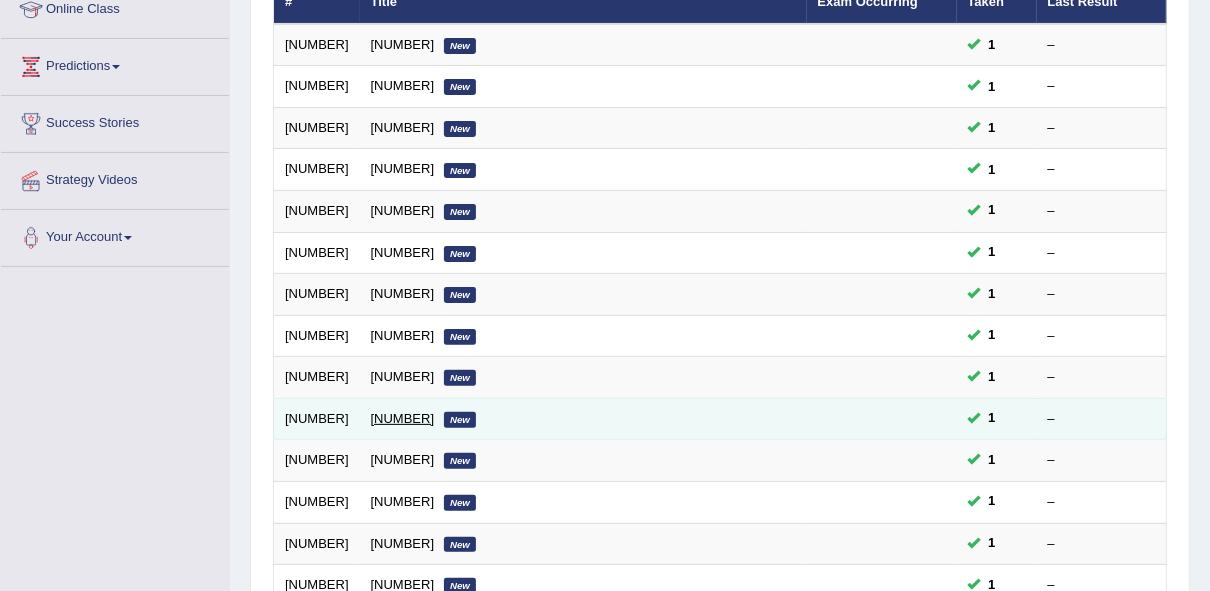 click on "RSJL 688" at bounding box center (403, 418) 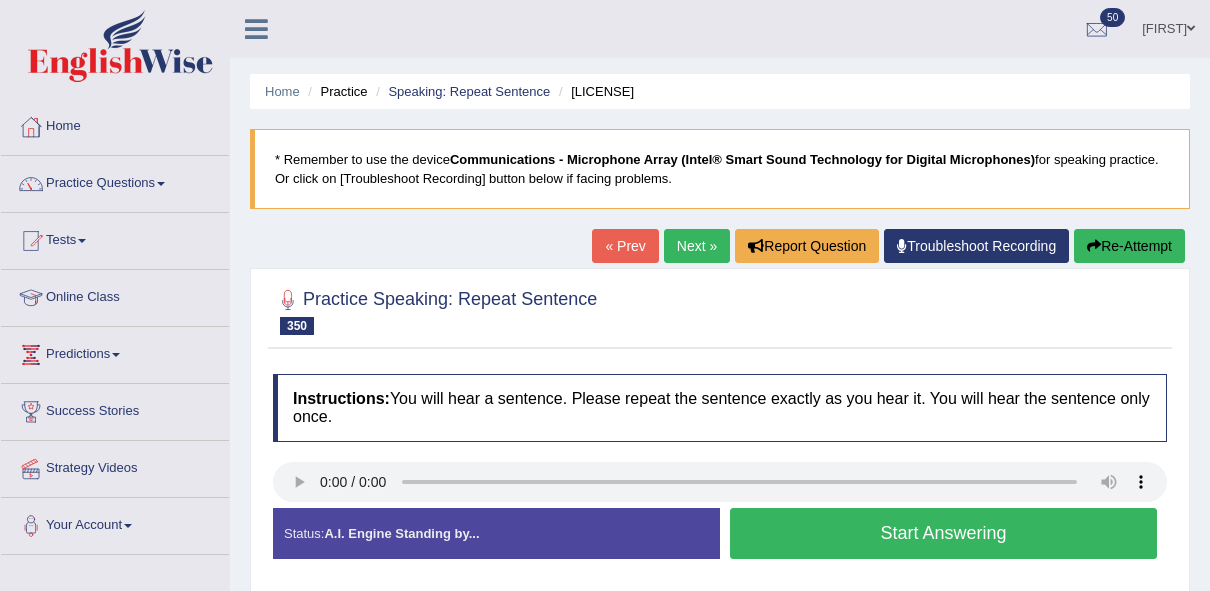 scroll, scrollTop: 101, scrollLeft: 0, axis: vertical 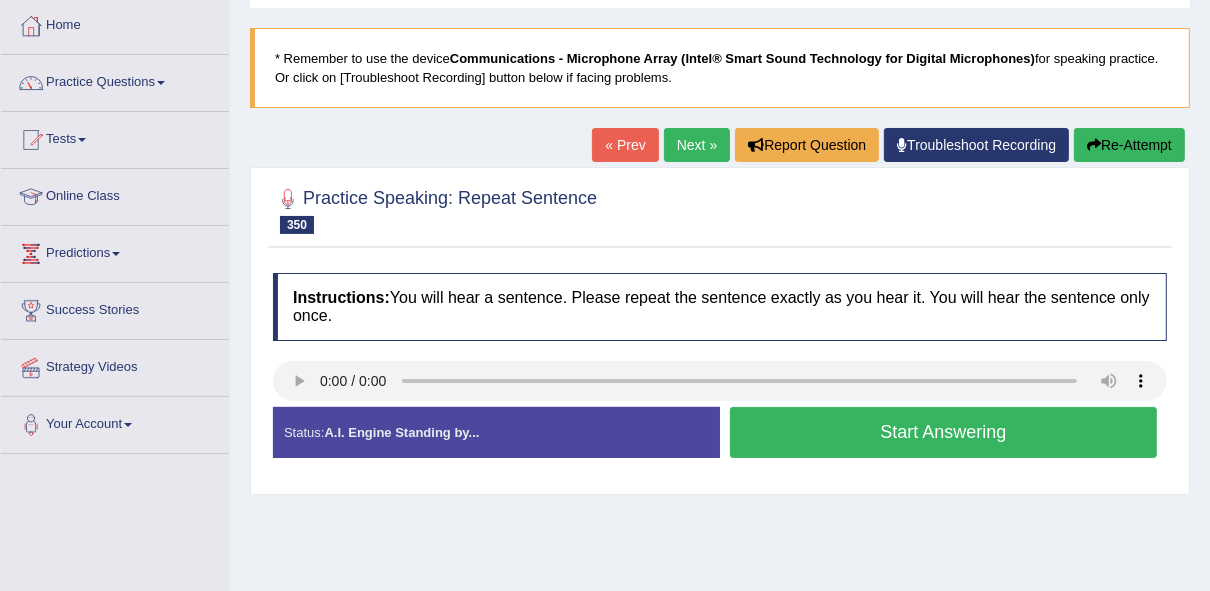 click on "Start Answering" at bounding box center [943, 432] 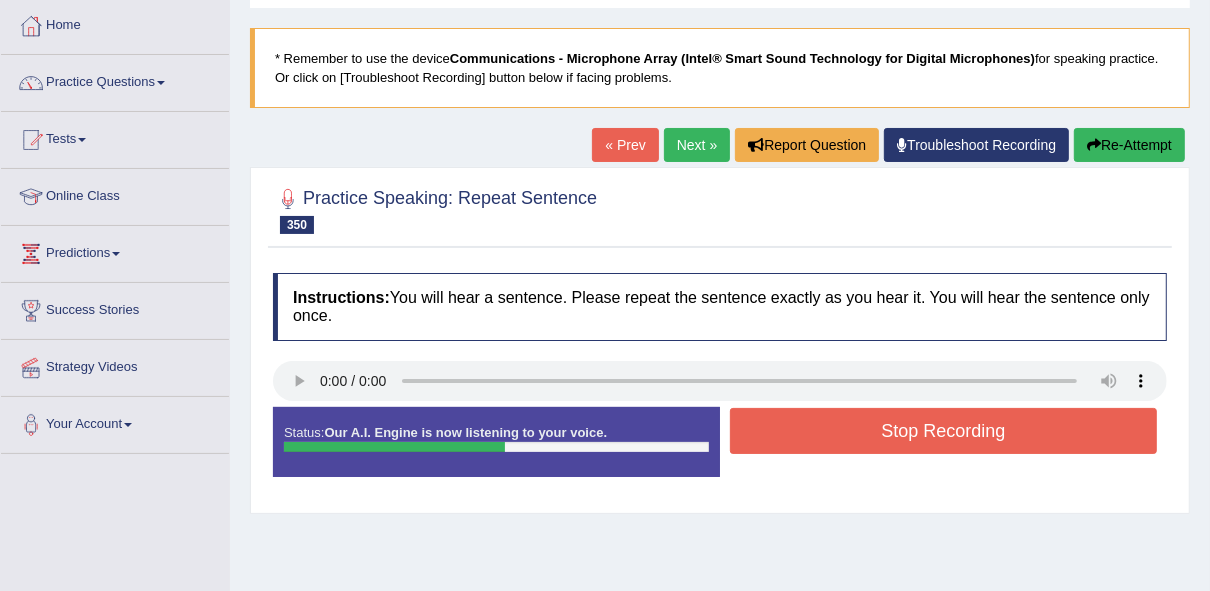 click on "Stop Recording" at bounding box center (943, 431) 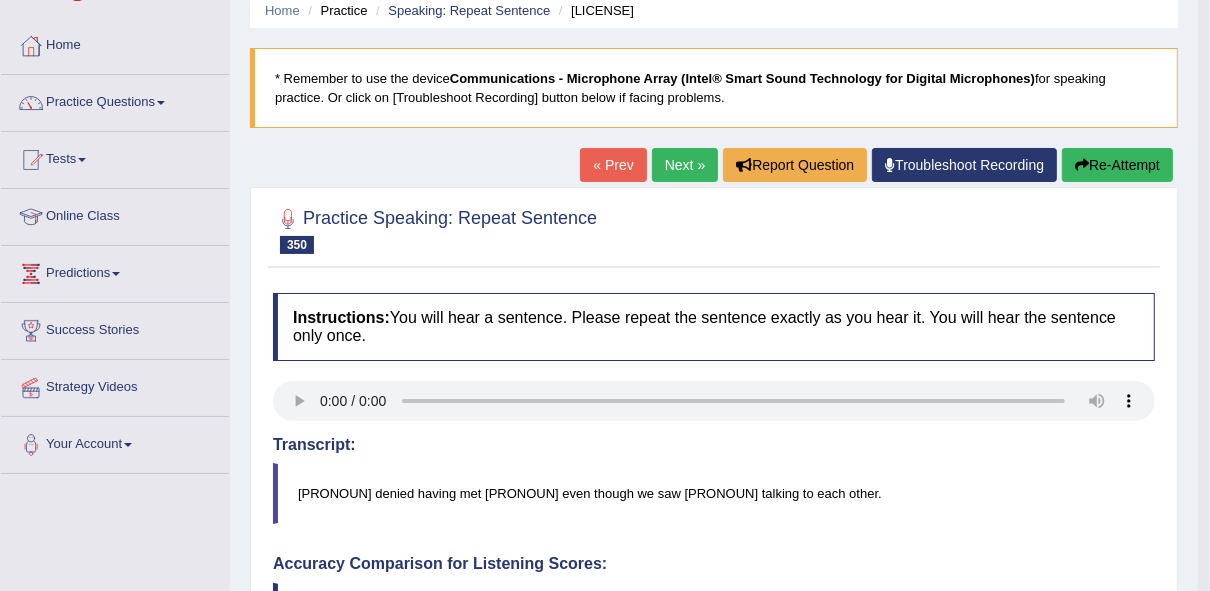 scroll, scrollTop: 80, scrollLeft: 0, axis: vertical 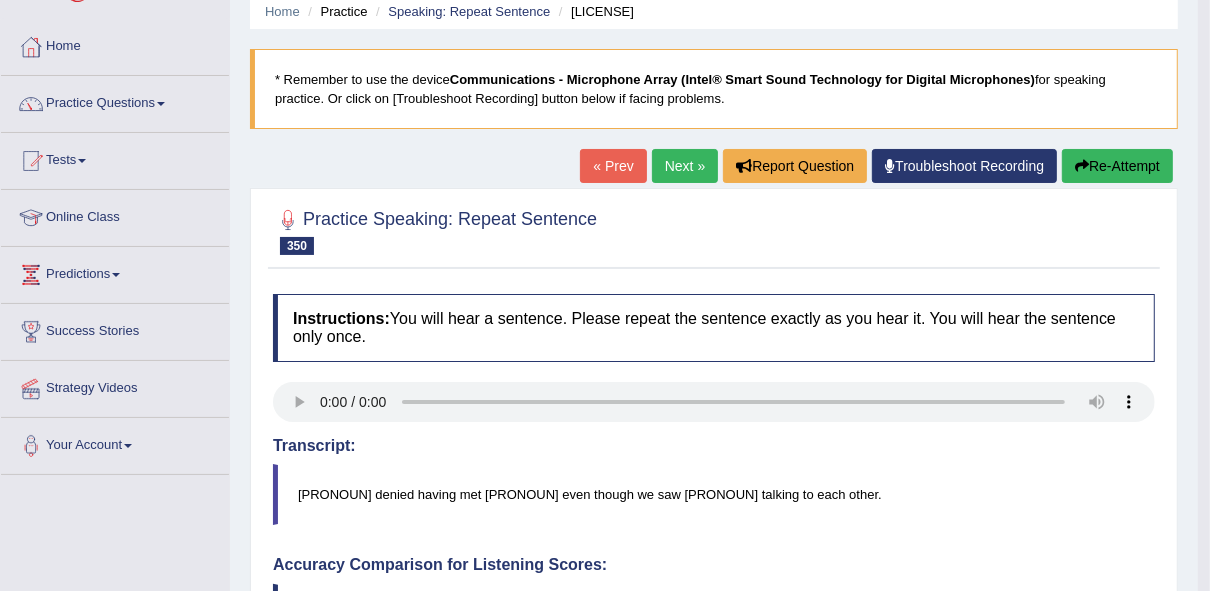 click on "Next »" at bounding box center (685, 166) 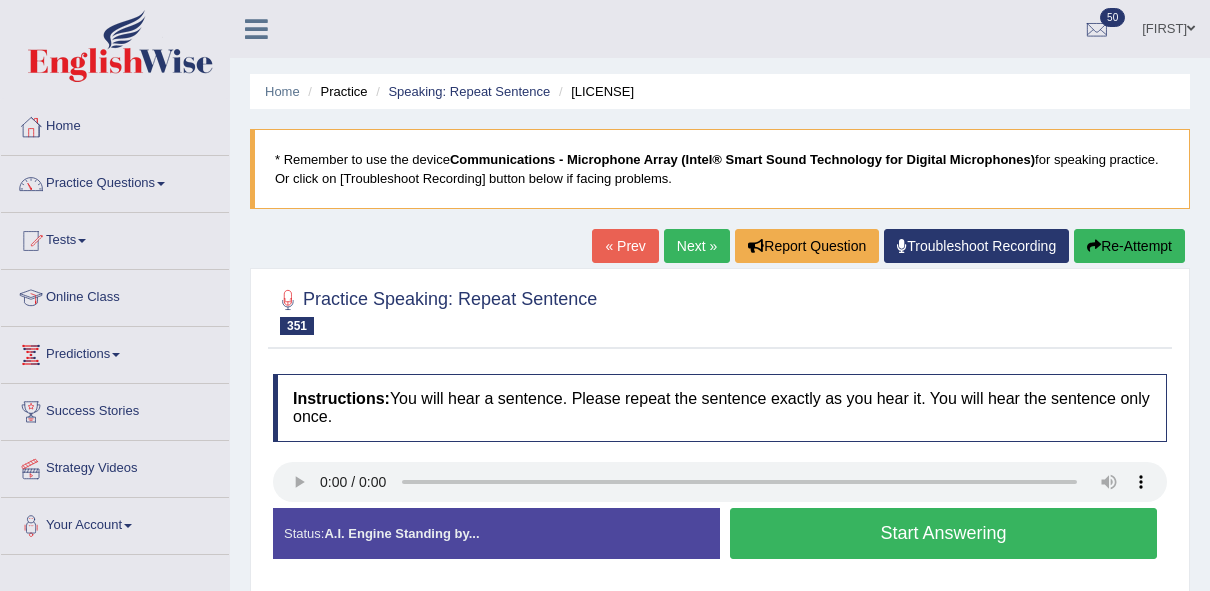 scroll, scrollTop: 0, scrollLeft: 0, axis: both 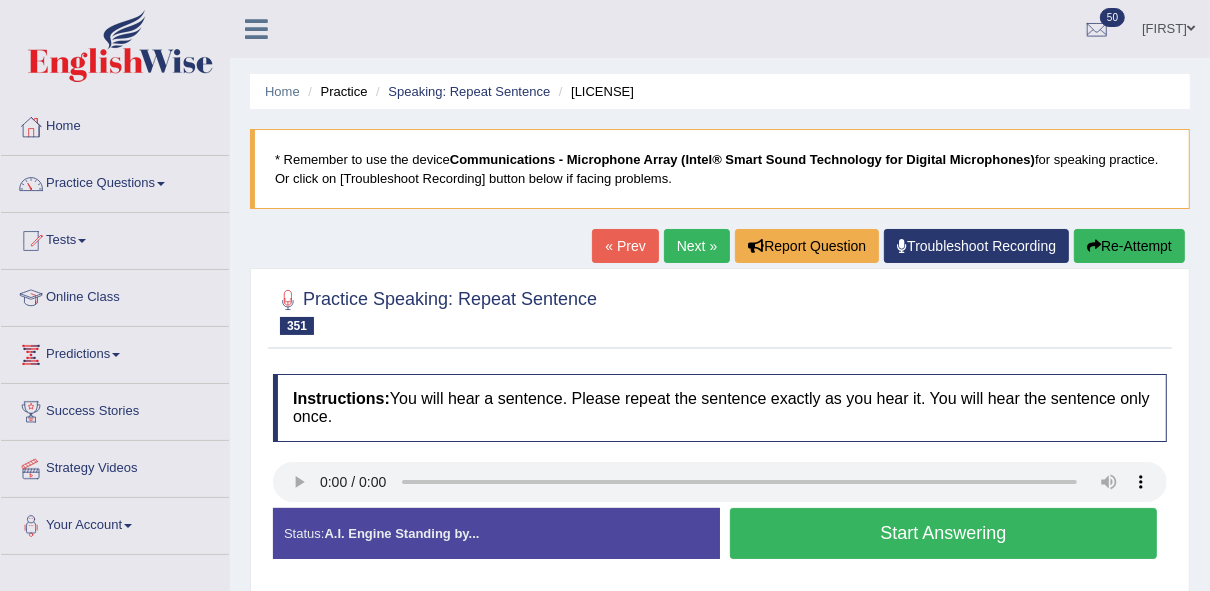 click on "Start Answering" at bounding box center [943, 533] 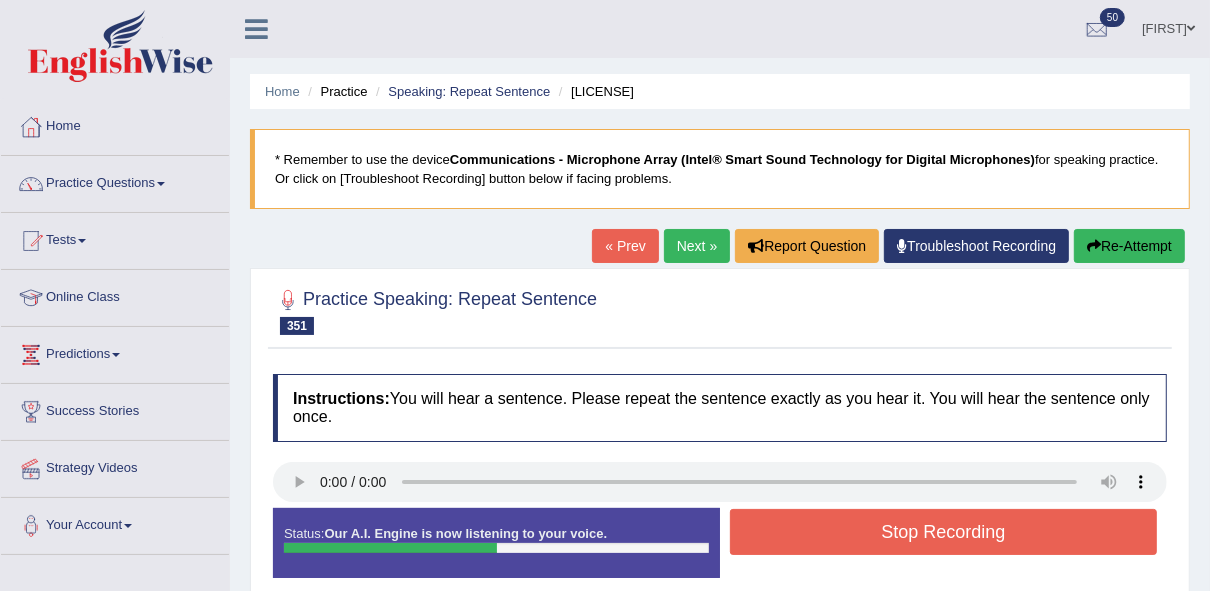 click on "Stop Recording" at bounding box center (943, 532) 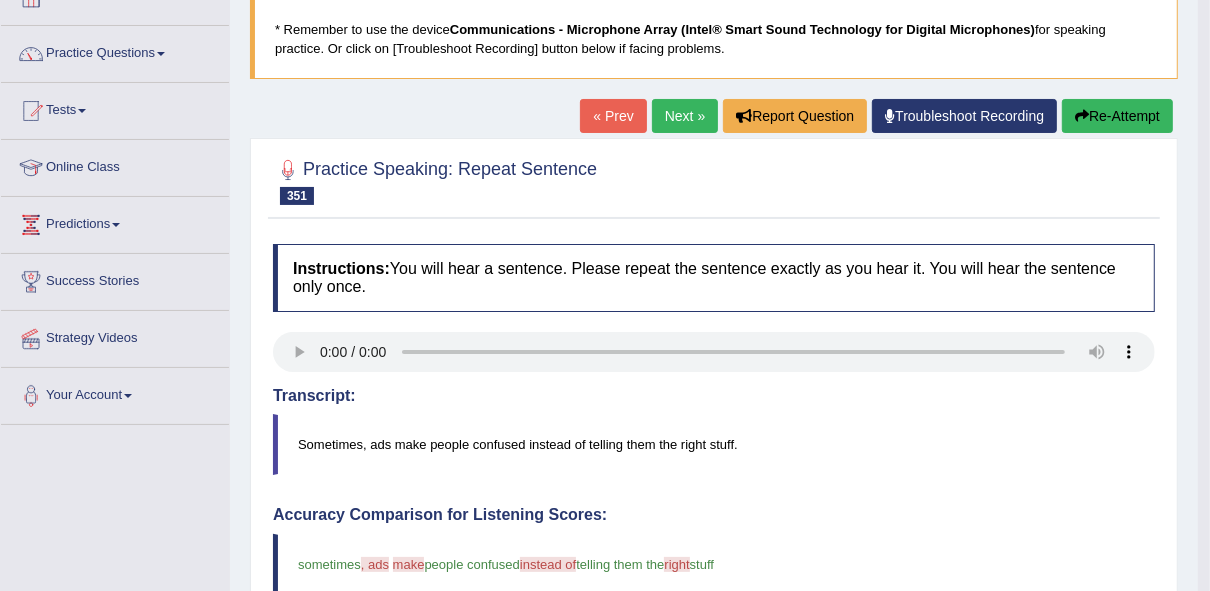 scroll, scrollTop: 134, scrollLeft: 0, axis: vertical 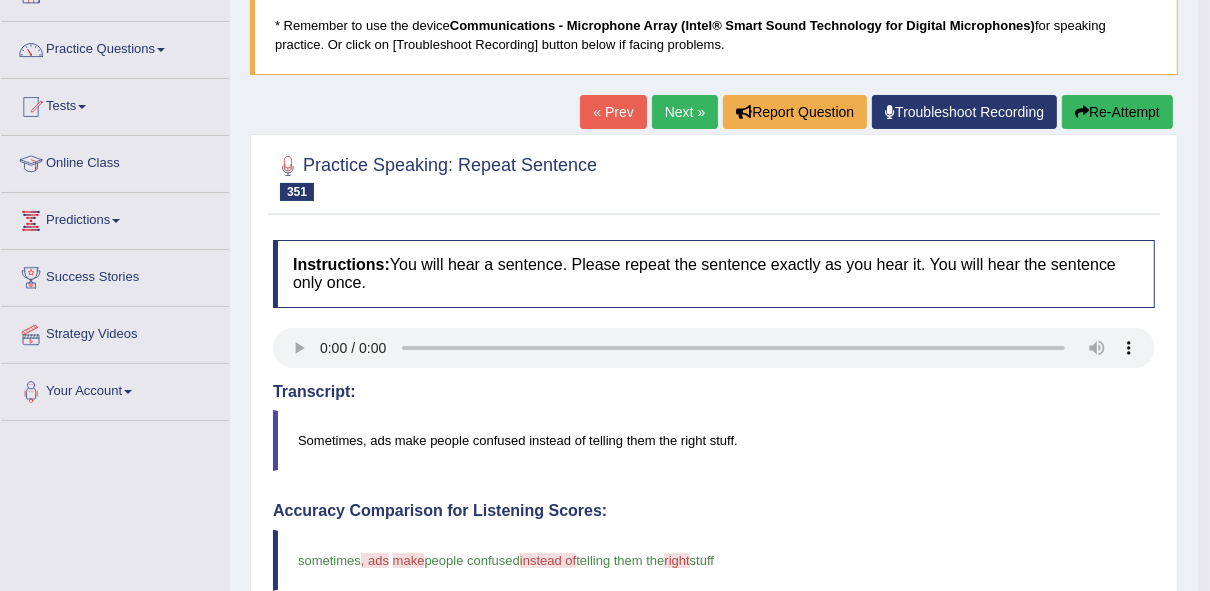 click on "Next »" at bounding box center (685, 112) 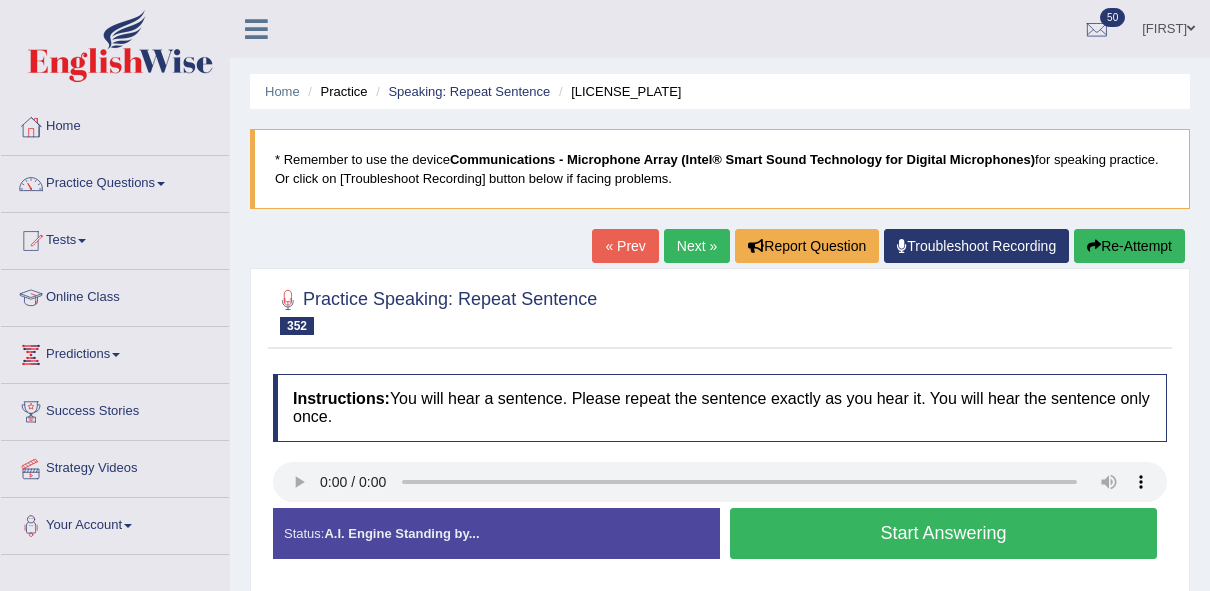 scroll, scrollTop: 0, scrollLeft: 0, axis: both 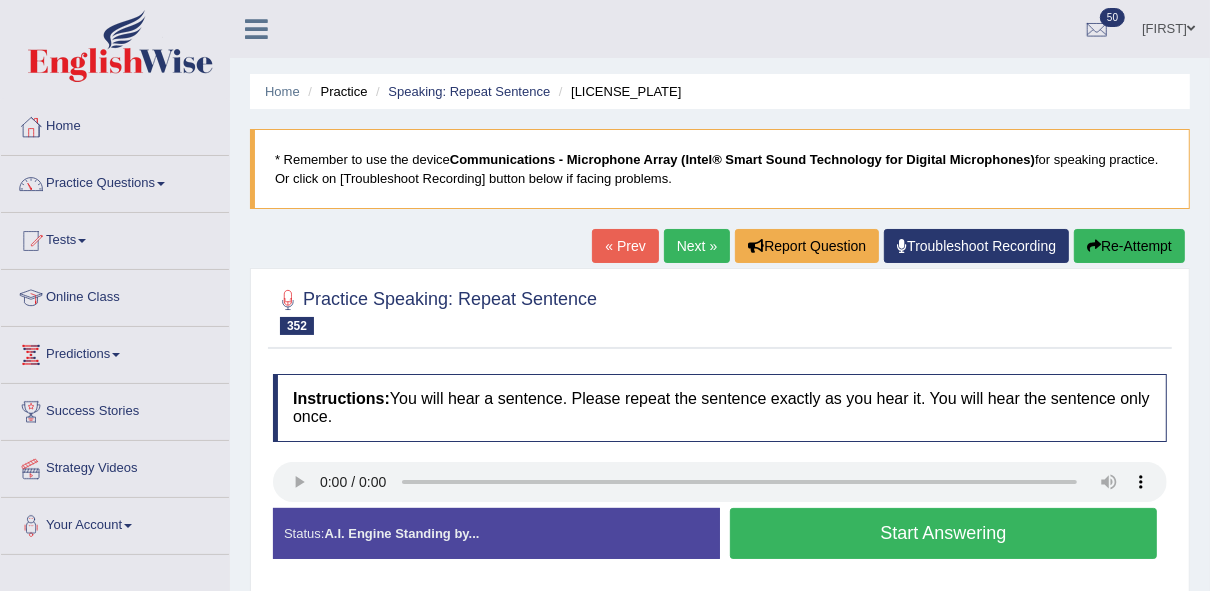 click on "Start Answering" at bounding box center (943, 533) 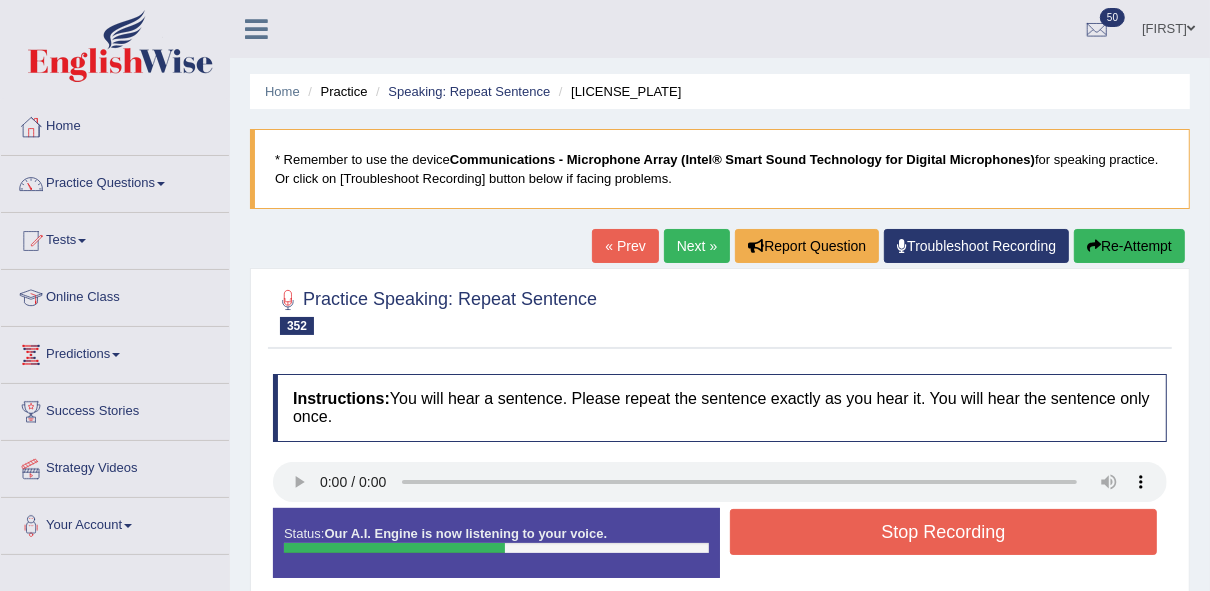 click on "Stop Recording" at bounding box center (943, 532) 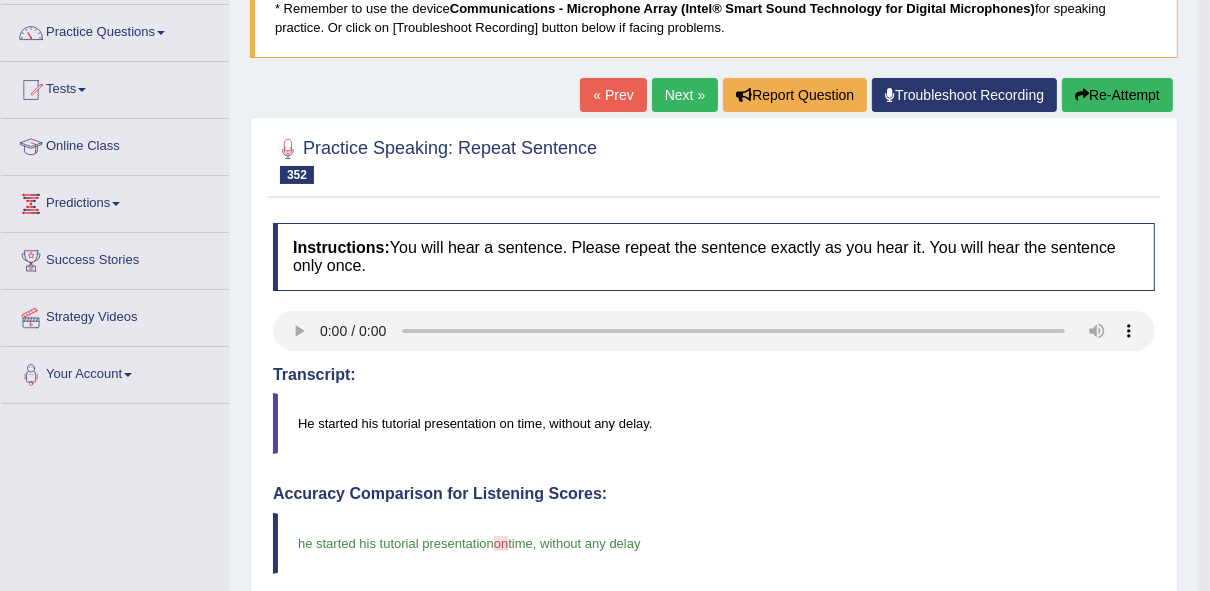 scroll, scrollTop: 132, scrollLeft: 0, axis: vertical 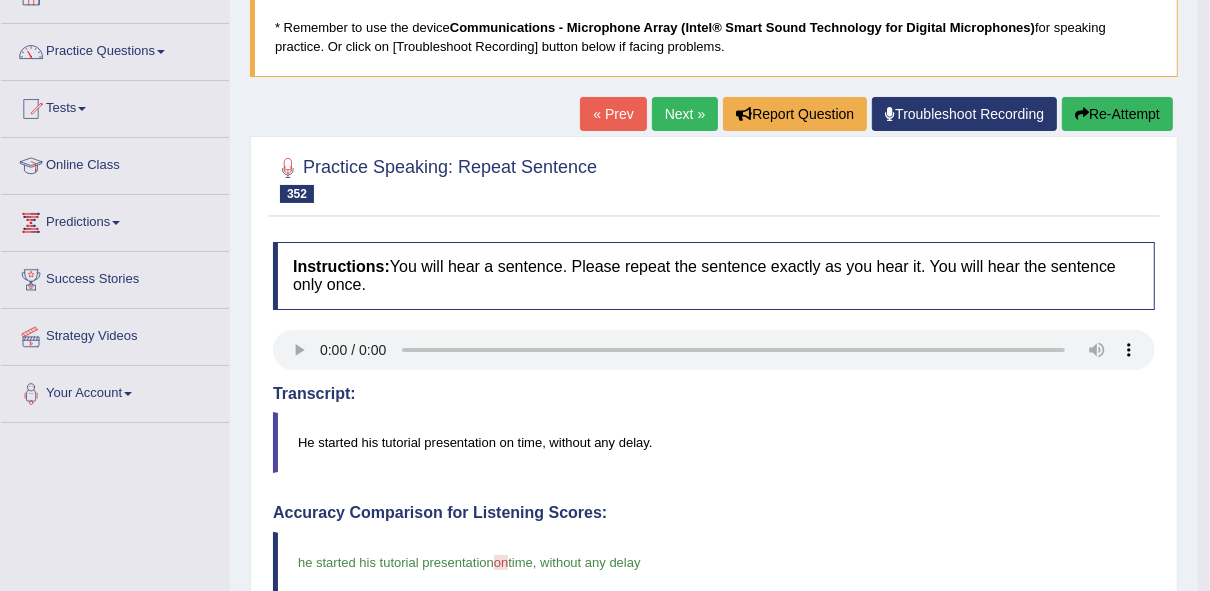 click on "Next »" at bounding box center (685, 114) 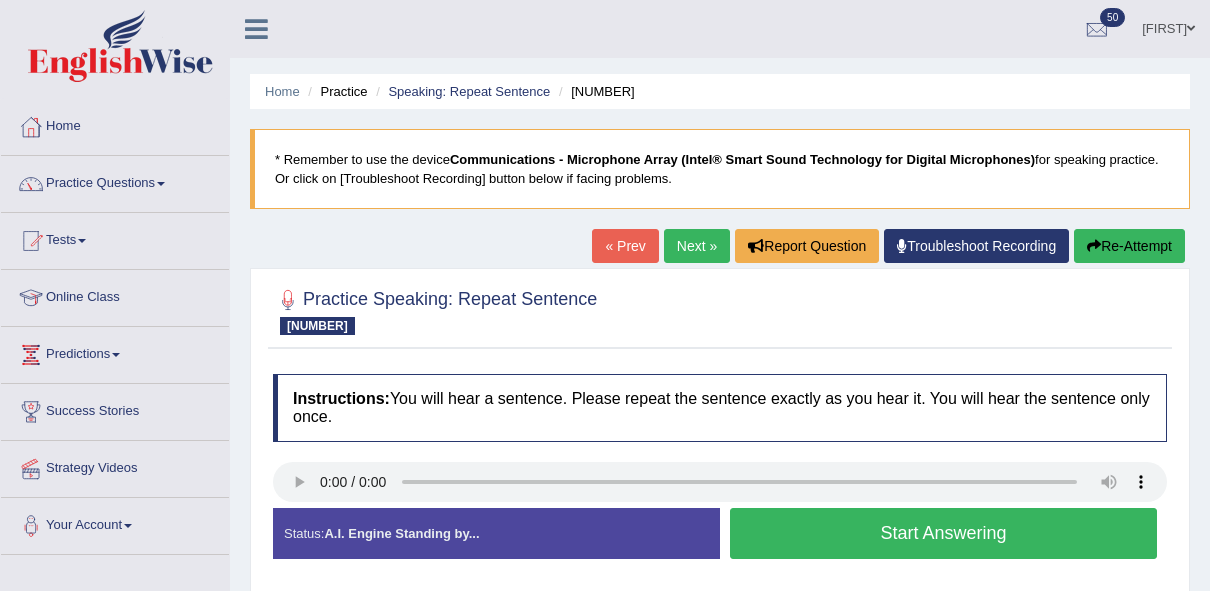 scroll, scrollTop: 0, scrollLeft: 0, axis: both 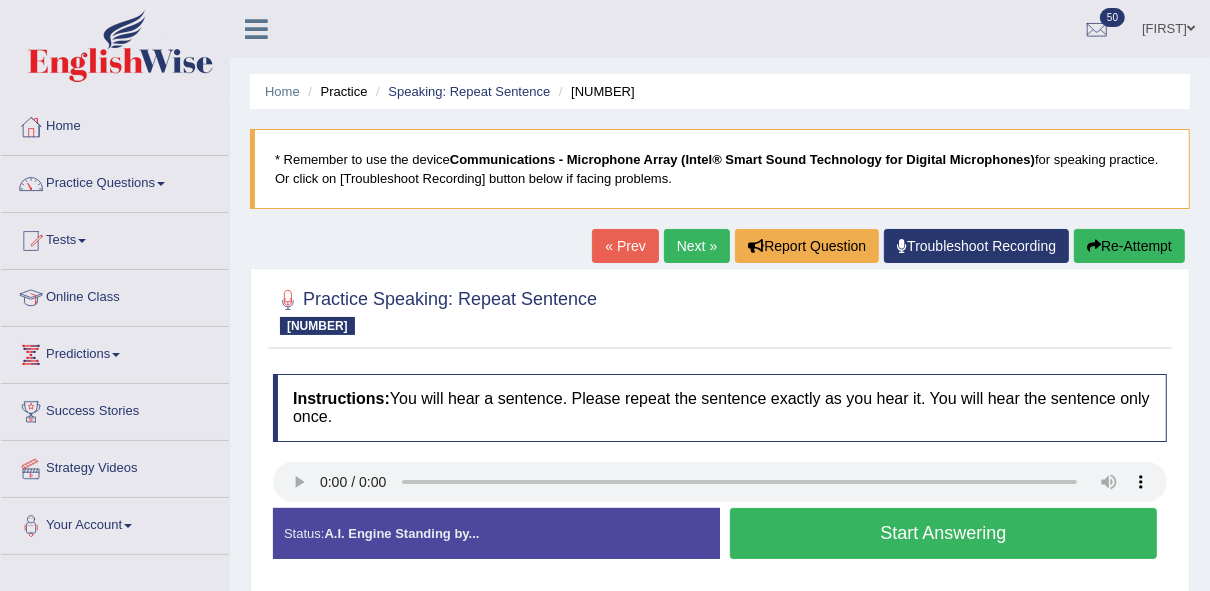 click on "Start Answering" at bounding box center (943, 533) 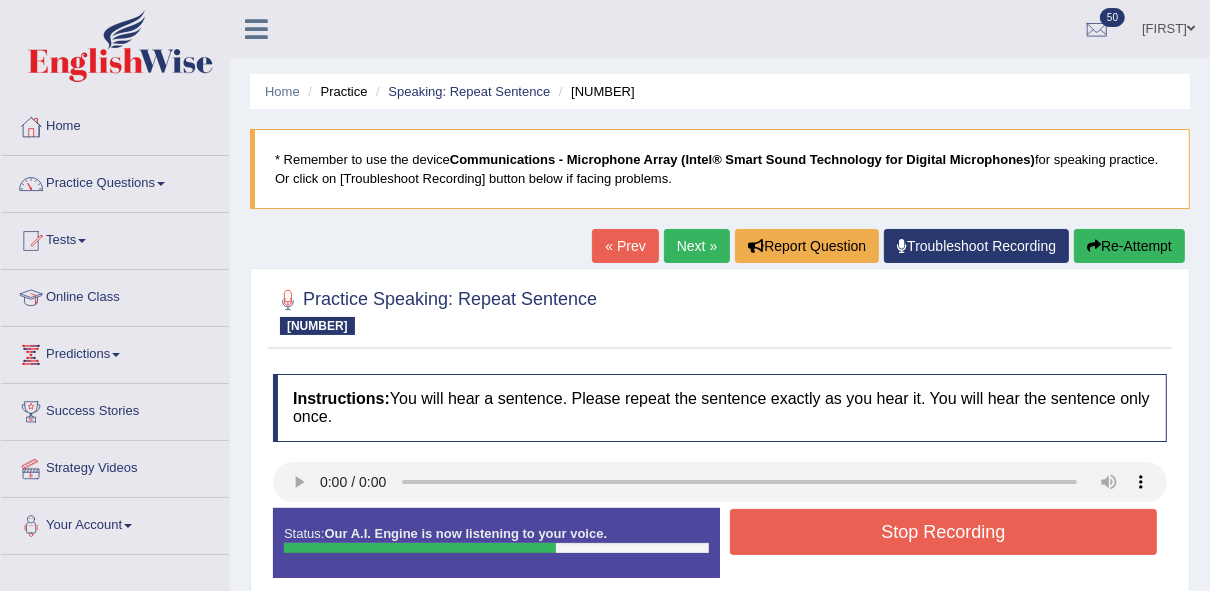 click on "Stop Recording" at bounding box center (943, 532) 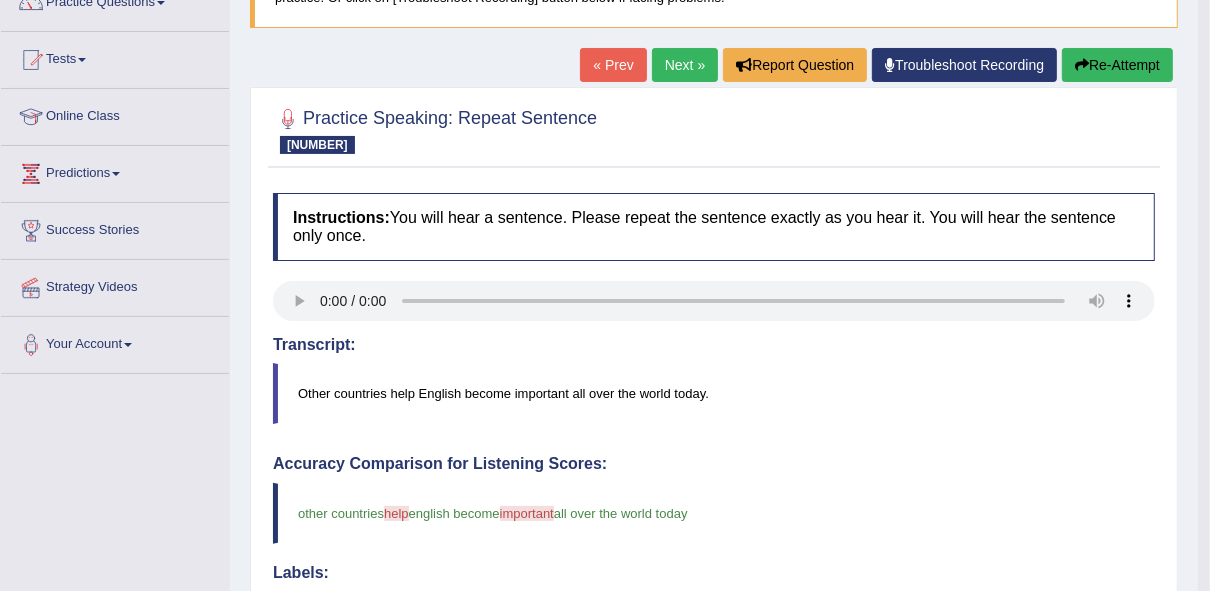 scroll, scrollTop: 165, scrollLeft: 0, axis: vertical 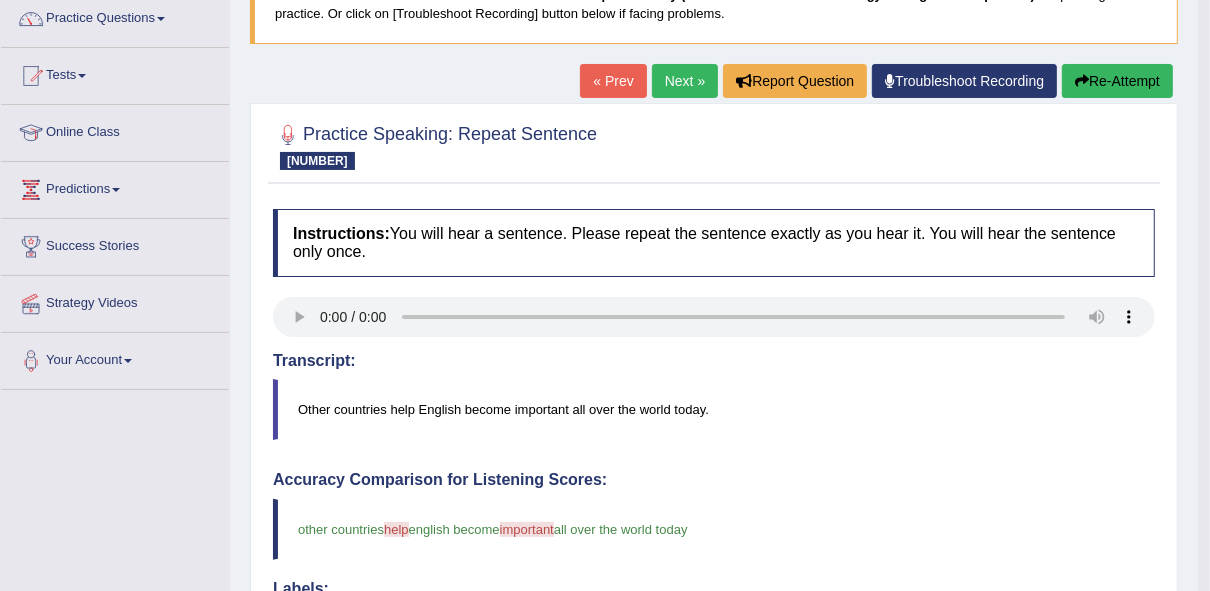 click on "Next »" at bounding box center (685, 81) 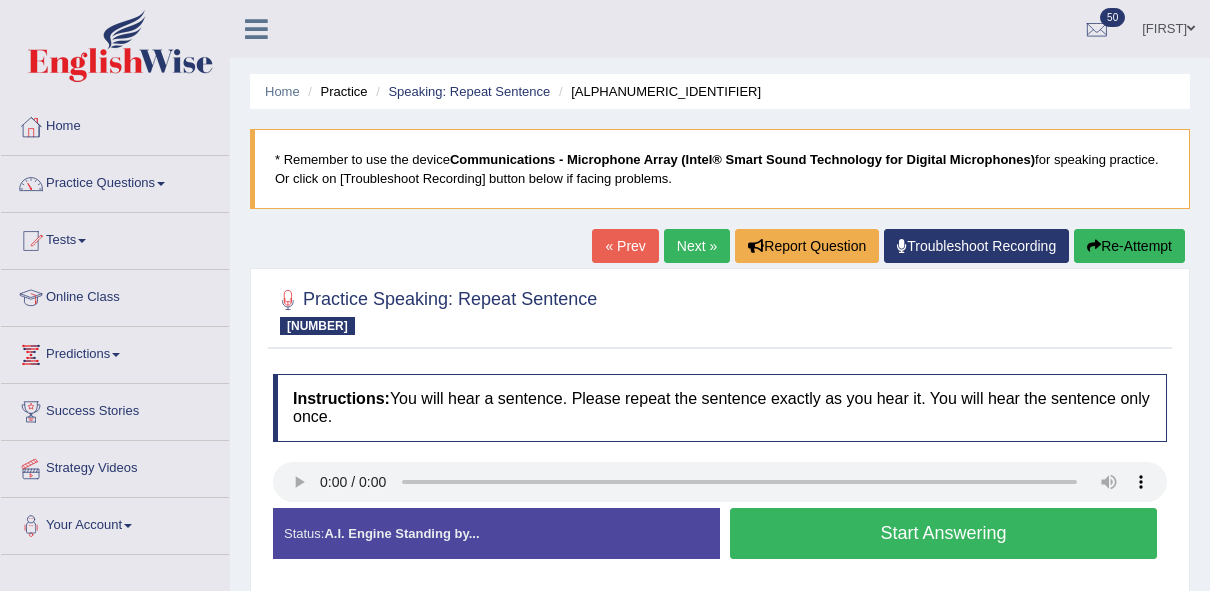 scroll, scrollTop: 76, scrollLeft: 0, axis: vertical 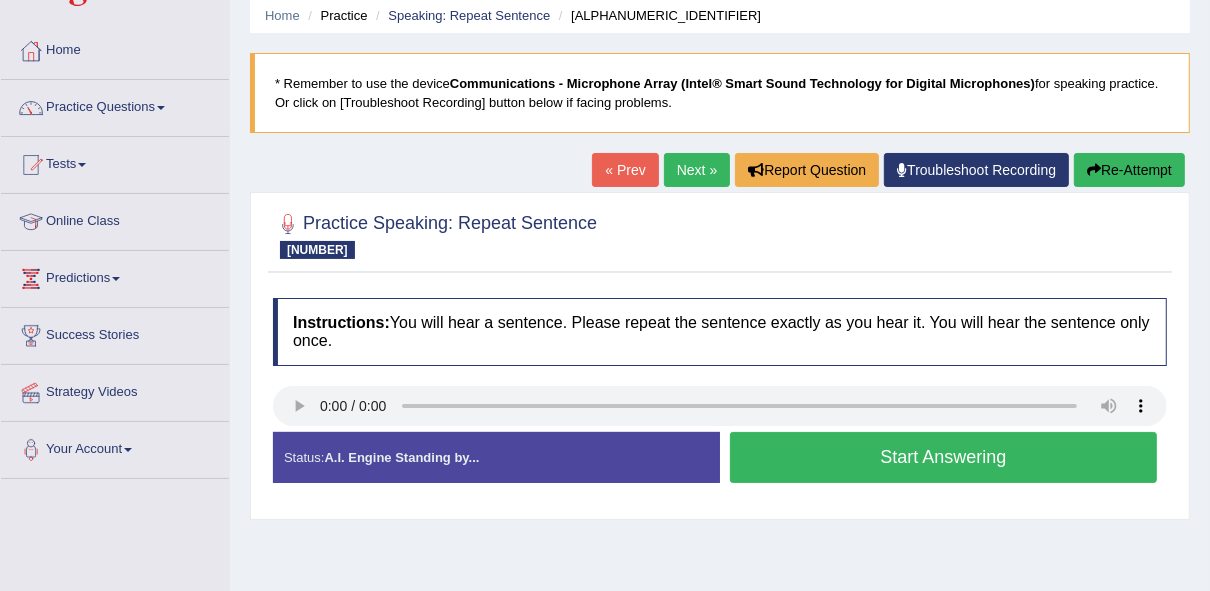 click on "Start Answering" at bounding box center (943, 457) 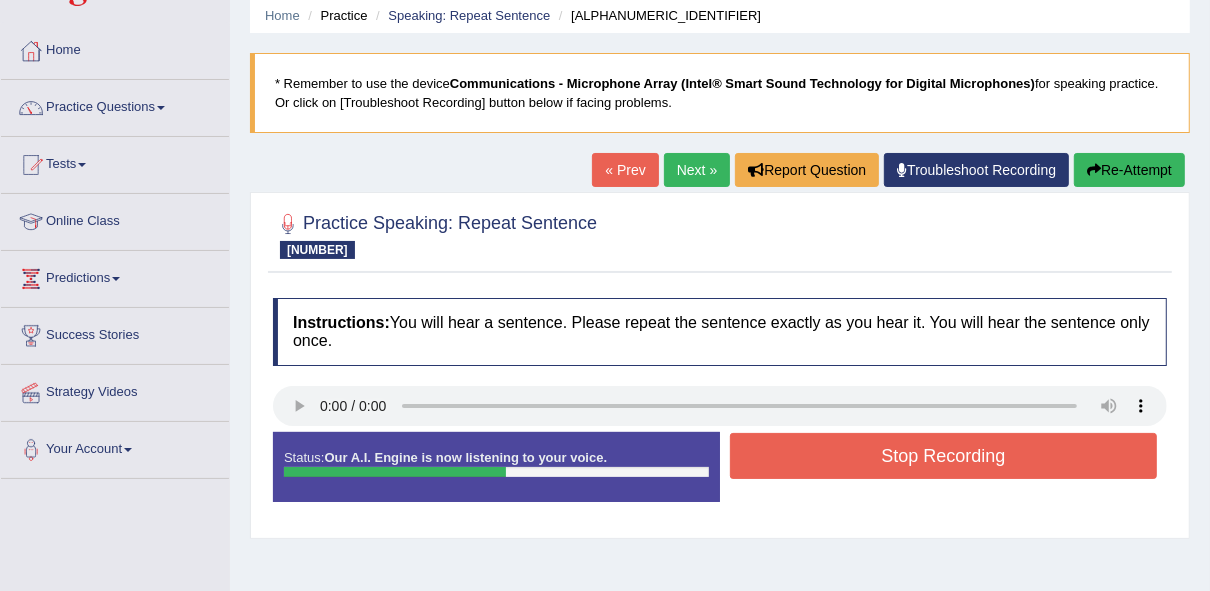 click on "Stop Recording" at bounding box center [943, 456] 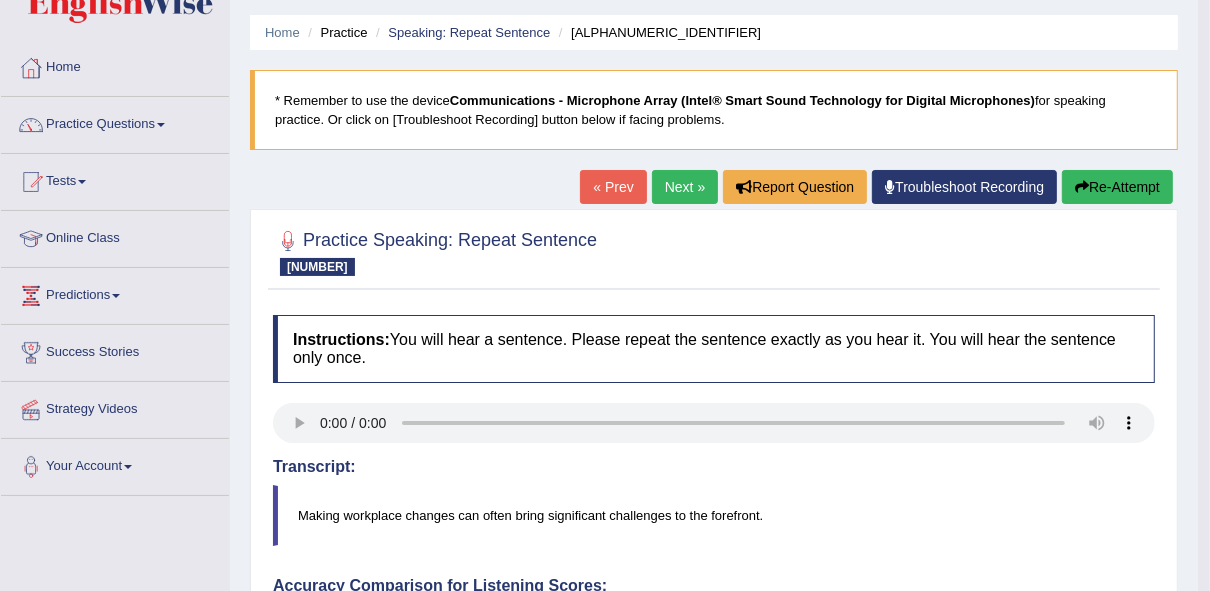 scroll, scrollTop: 0, scrollLeft: 0, axis: both 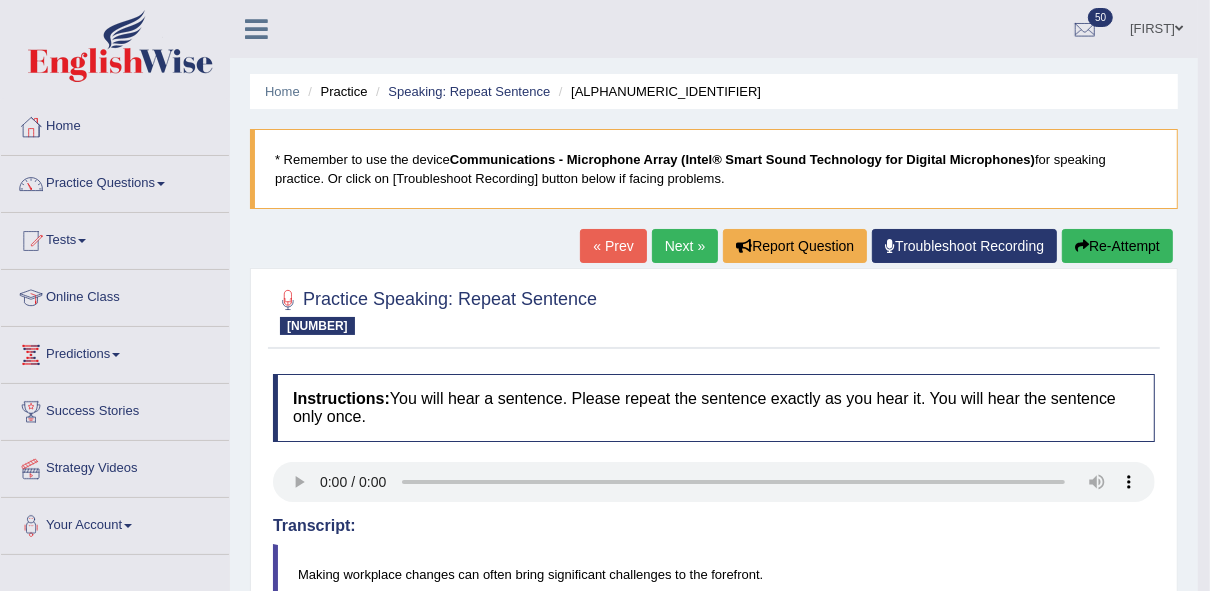click on "Next »" at bounding box center [685, 246] 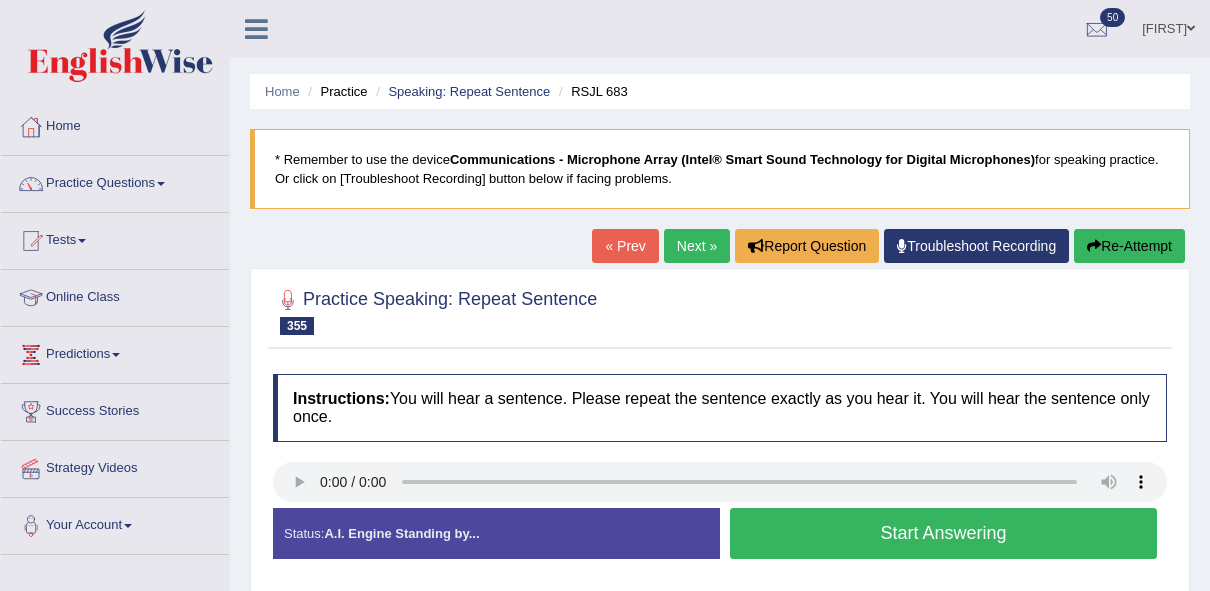 scroll, scrollTop: 0, scrollLeft: 0, axis: both 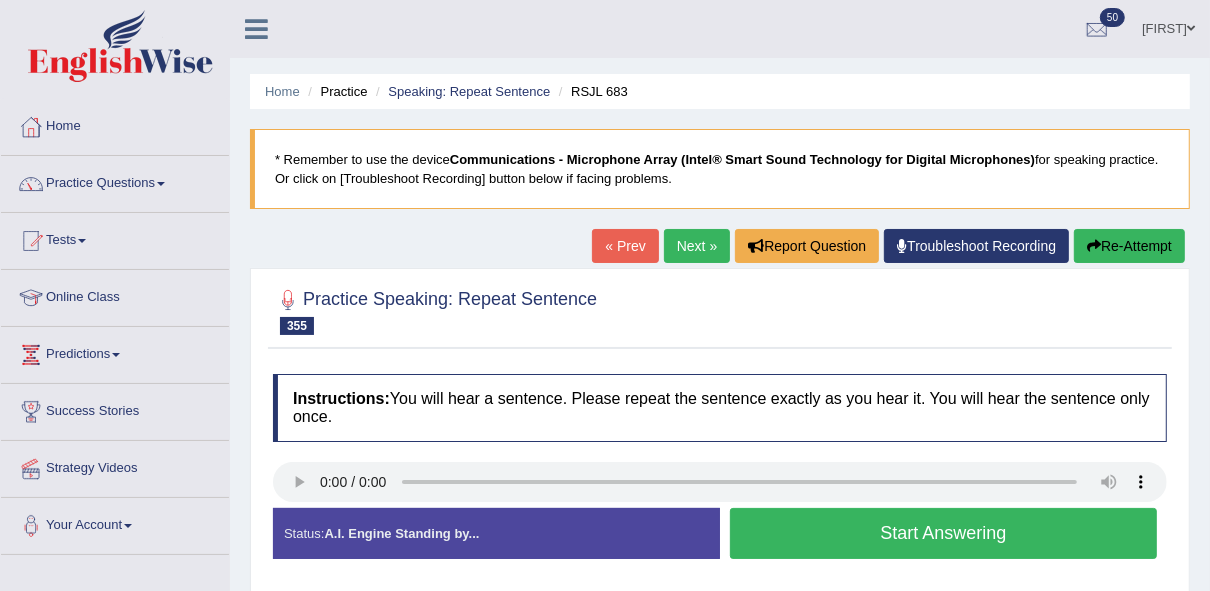 click on "Start Answering" at bounding box center [943, 533] 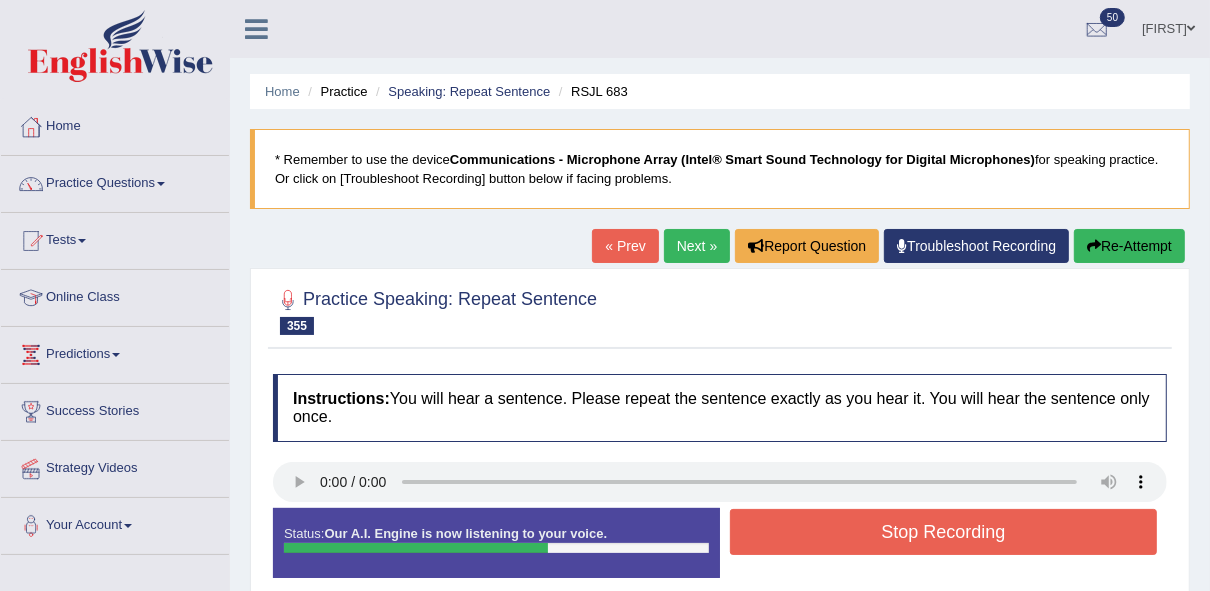 click on "Stop Recording" at bounding box center (943, 532) 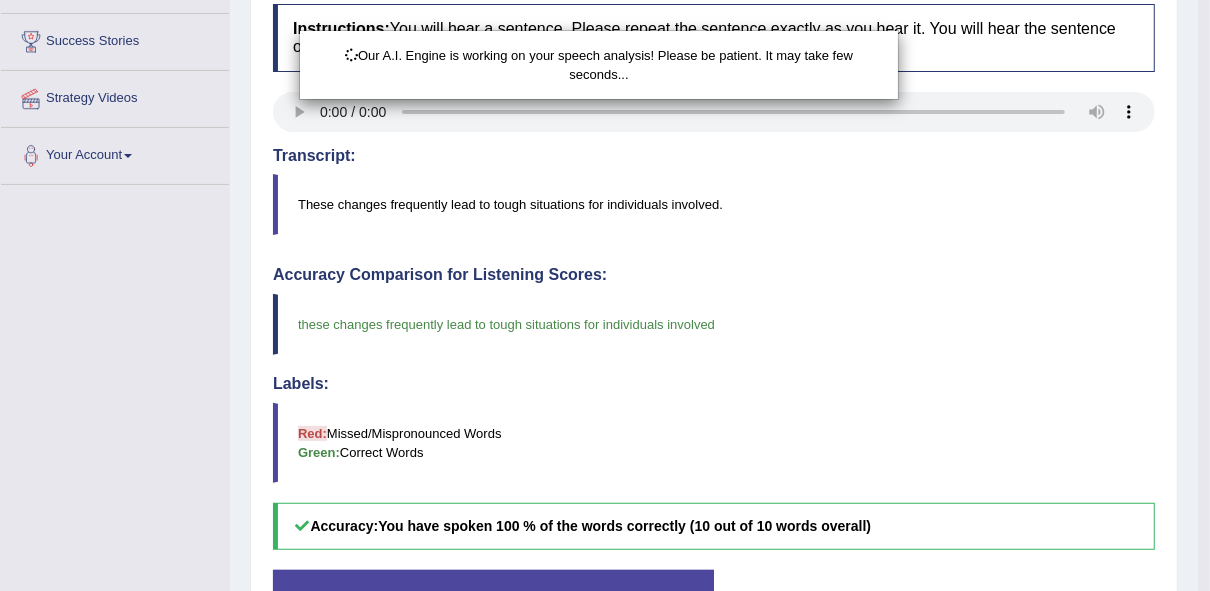 scroll, scrollTop: 517, scrollLeft: 0, axis: vertical 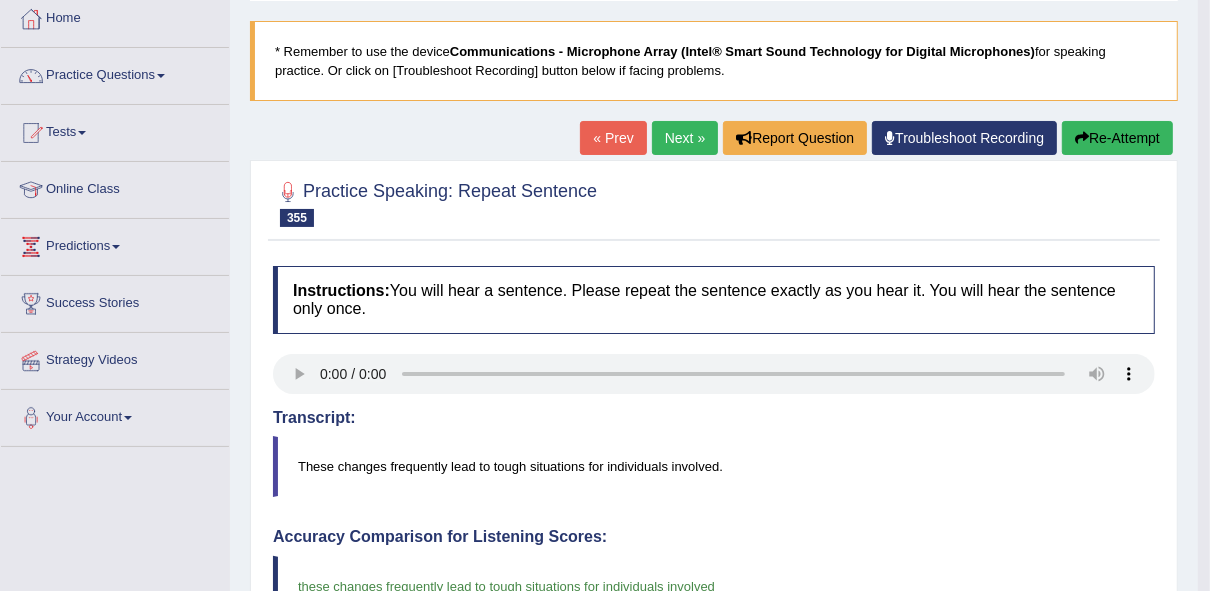 click on "Next »" at bounding box center [685, 138] 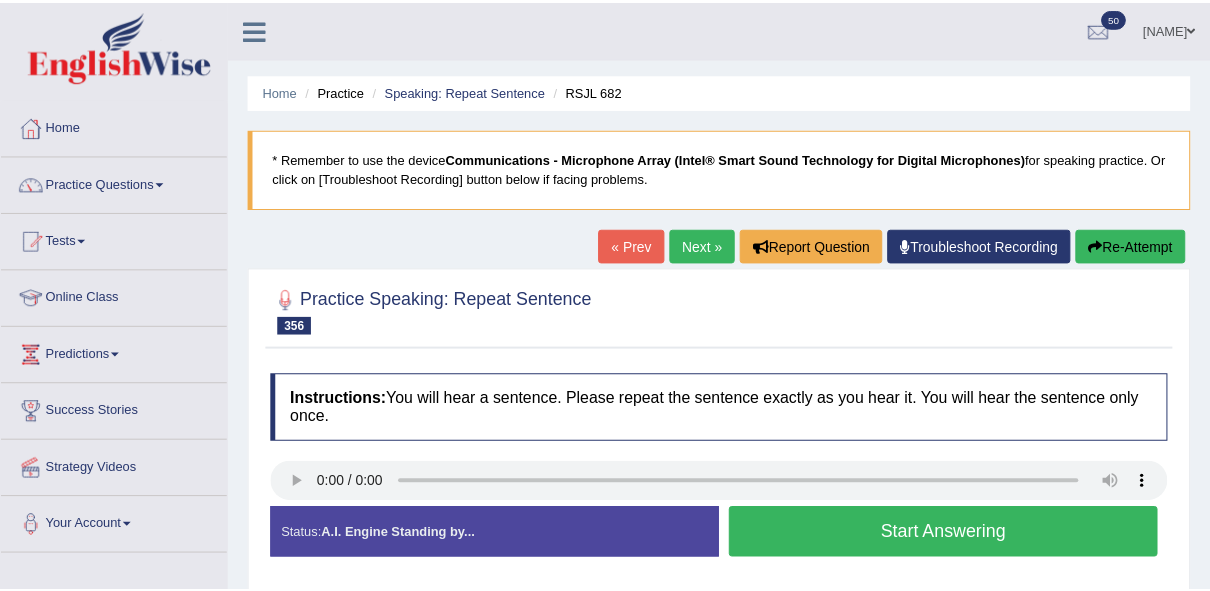 scroll, scrollTop: 0, scrollLeft: 0, axis: both 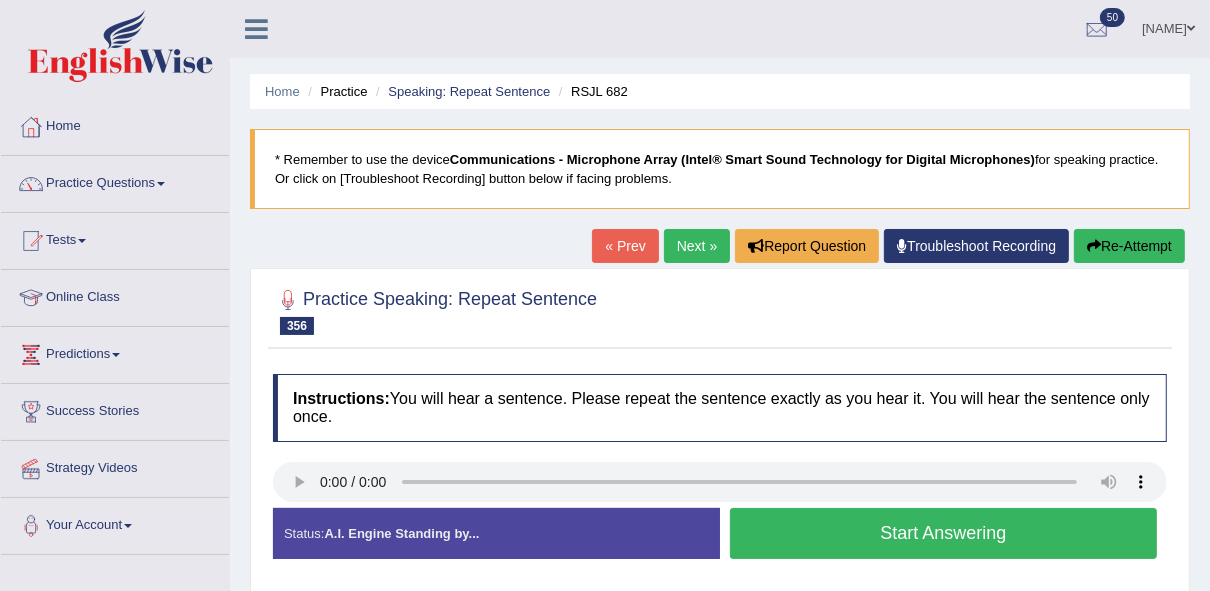 click on "Start Answering" at bounding box center [943, 533] 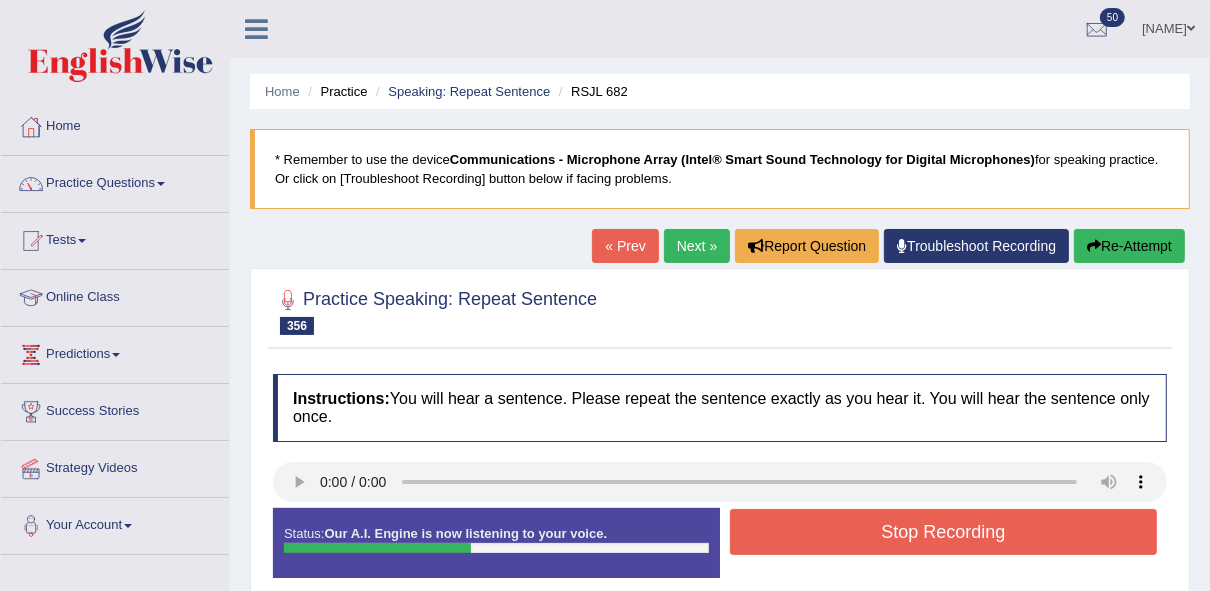 click on "Stop Recording" at bounding box center [943, 532] 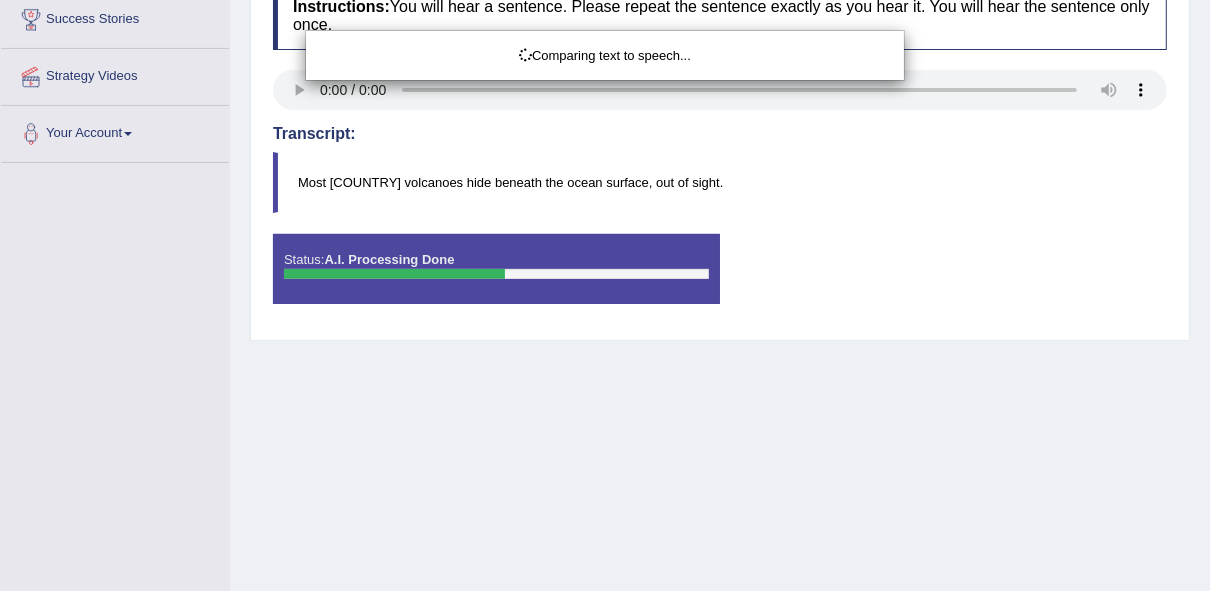 scroll, scrollTop: 425, scrollLeft: 0, axis: vertical 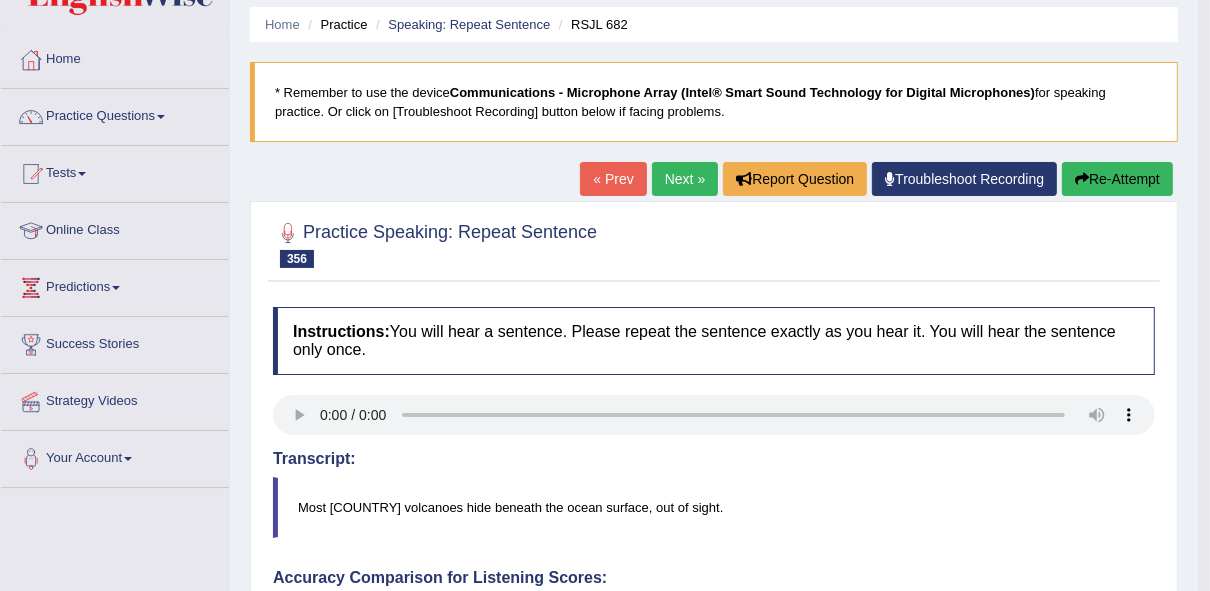 click on "Next »" at bounding box center [685, 179] 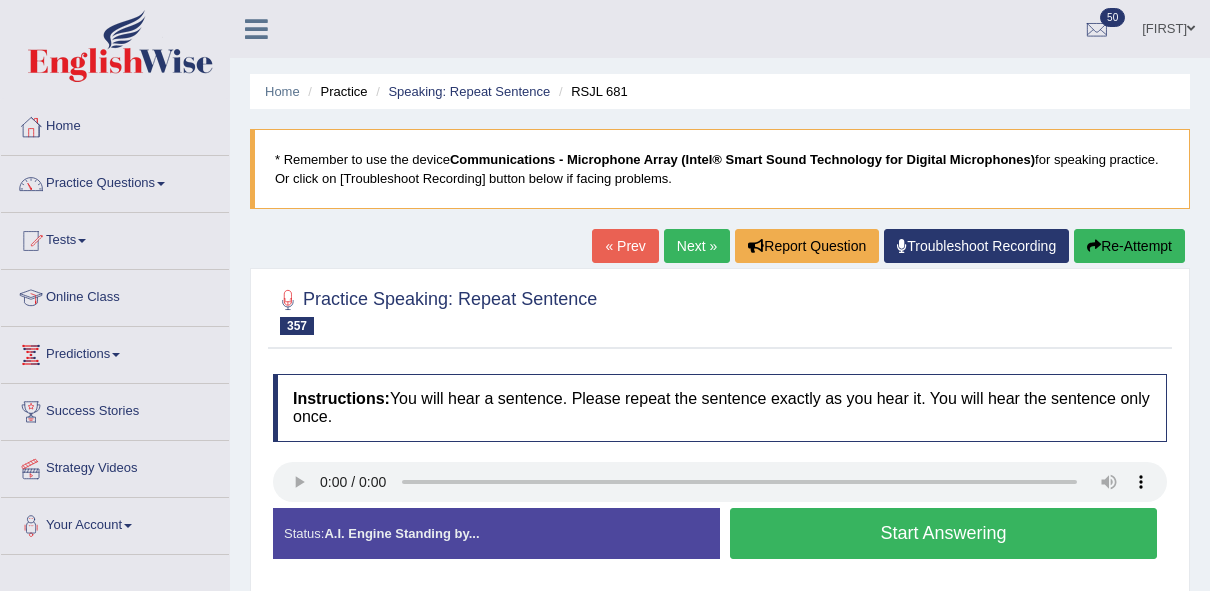 scroll, scrollTop: 0, scrollLeft: 0, axis: both 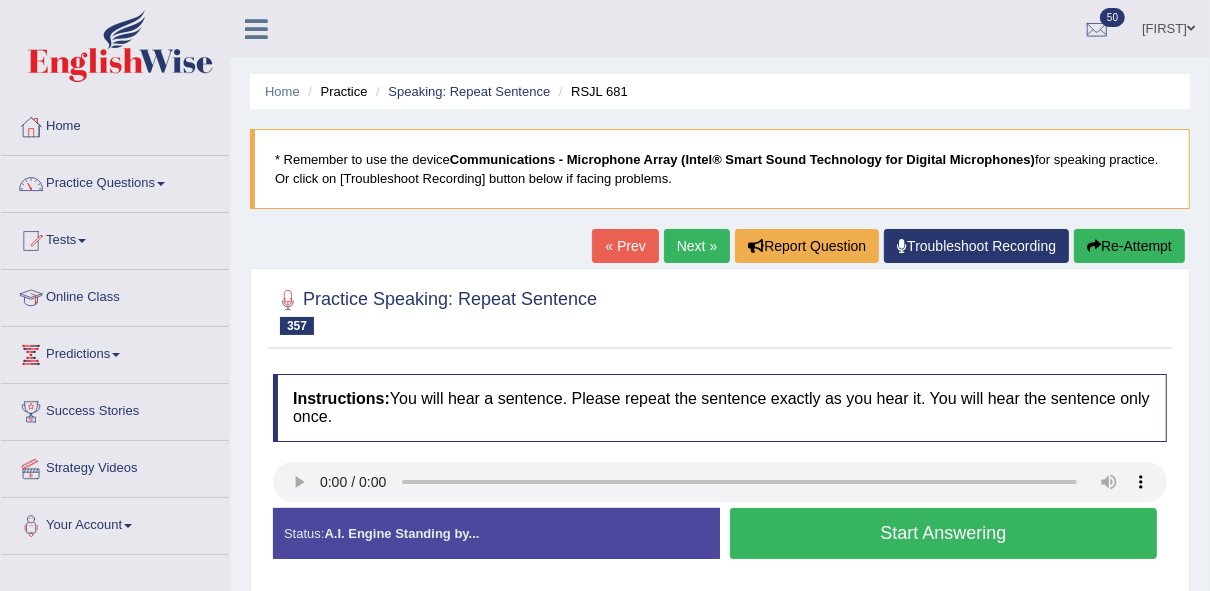 click on "Start Answering" at bounding box center [943, 533] 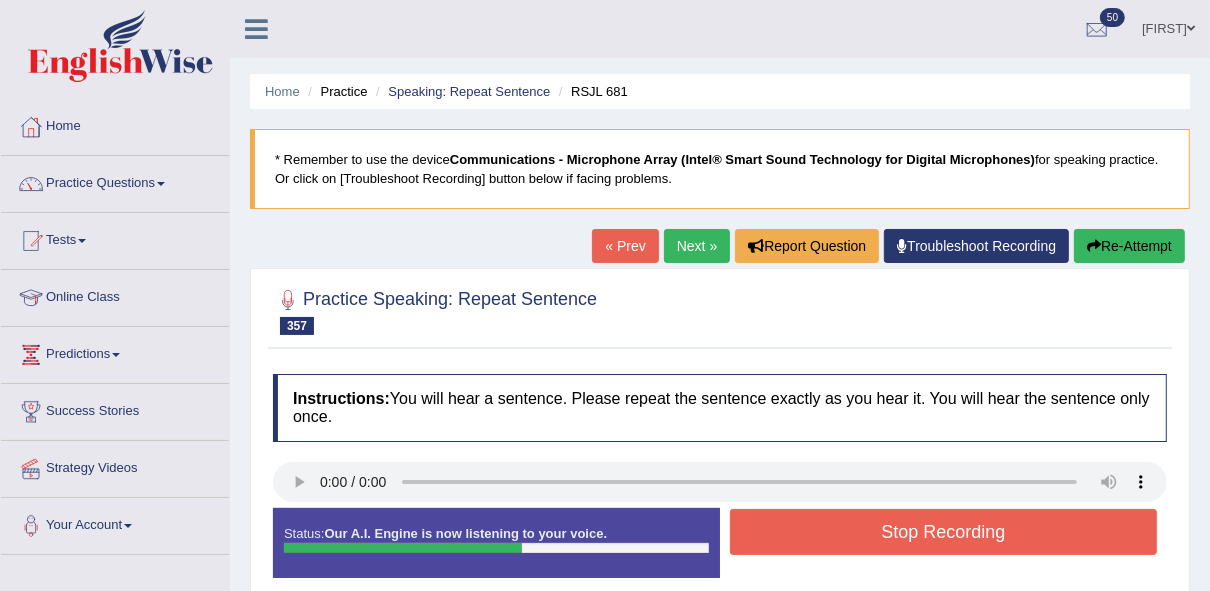 click on "Stop Recording" at bounding box center (943, 532) 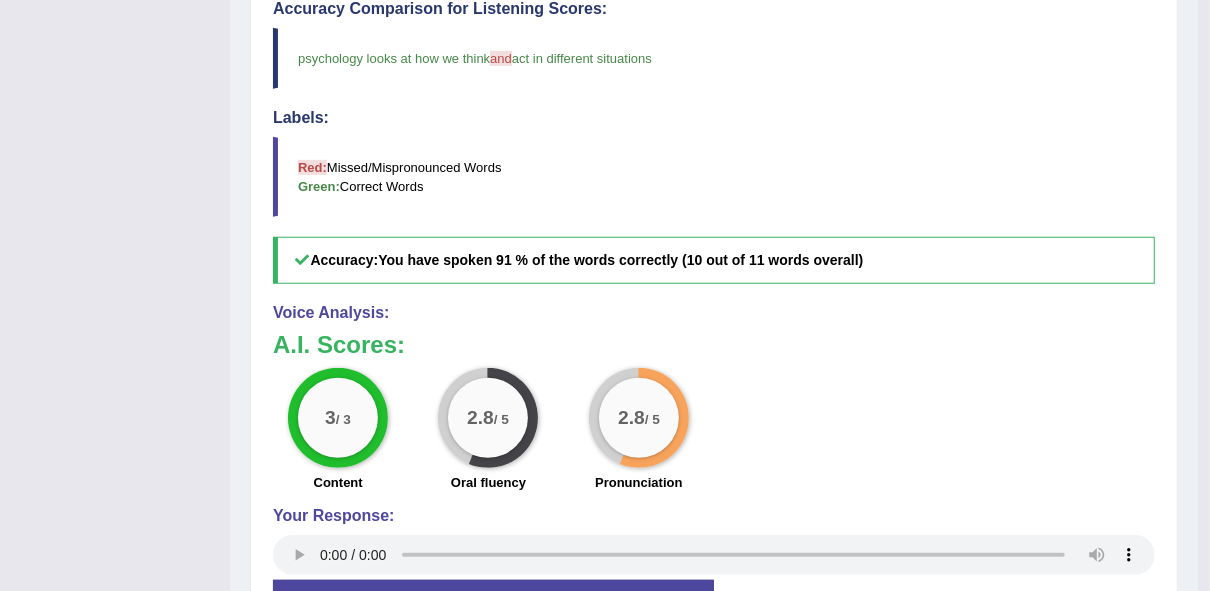 scroll, scrollTop: 0, scrollLeft: 0, axis: both 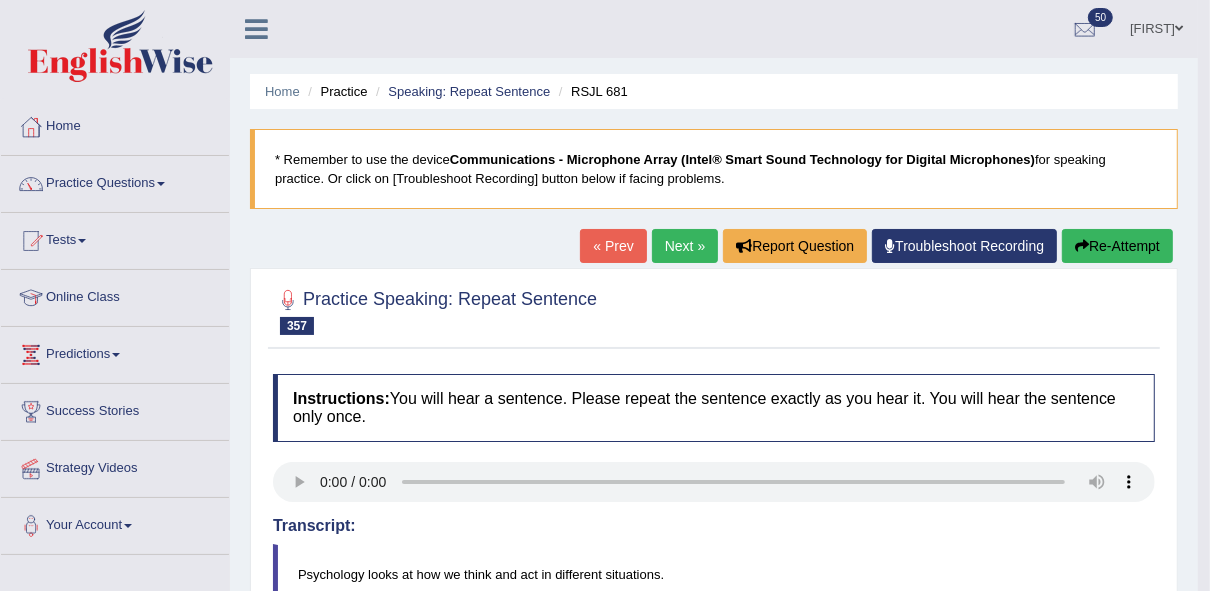 click on "Next »" at bounding box center (685, 246) 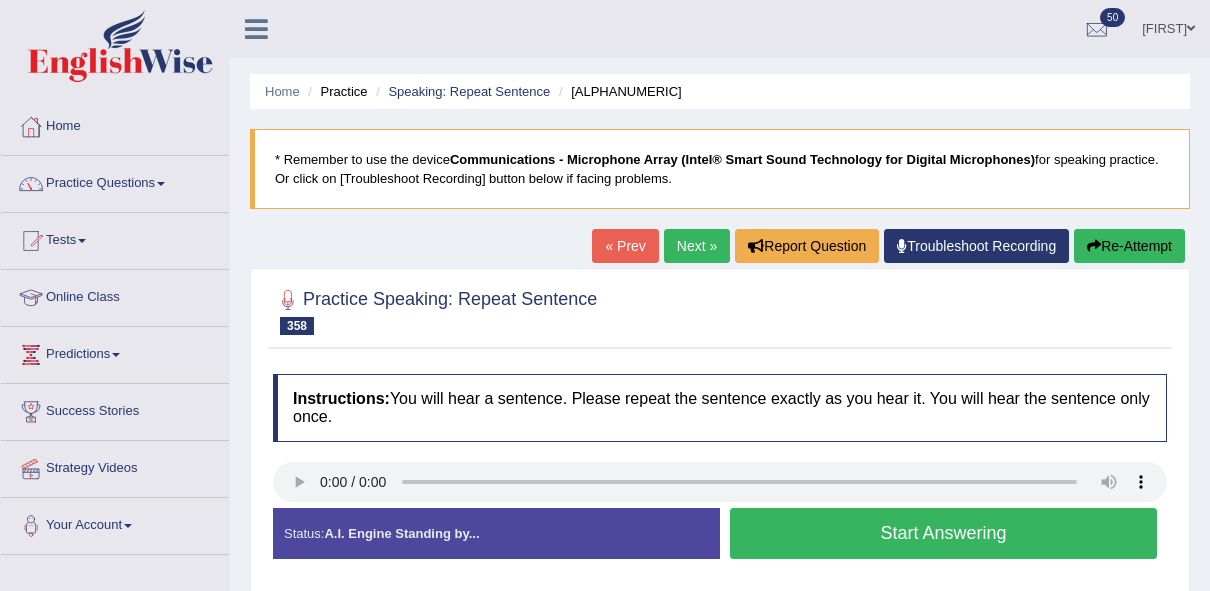 scroll, scrollTop: 0, scrollLeft: 0, axis: both 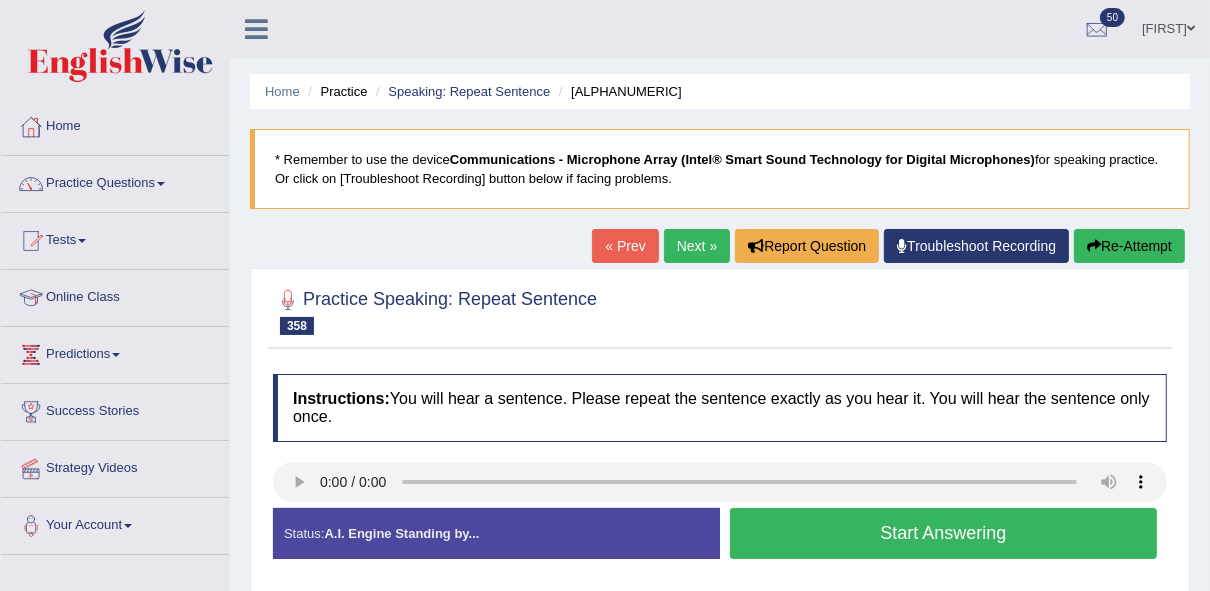 click on "Start Answering" at bounding box center (943, 533) 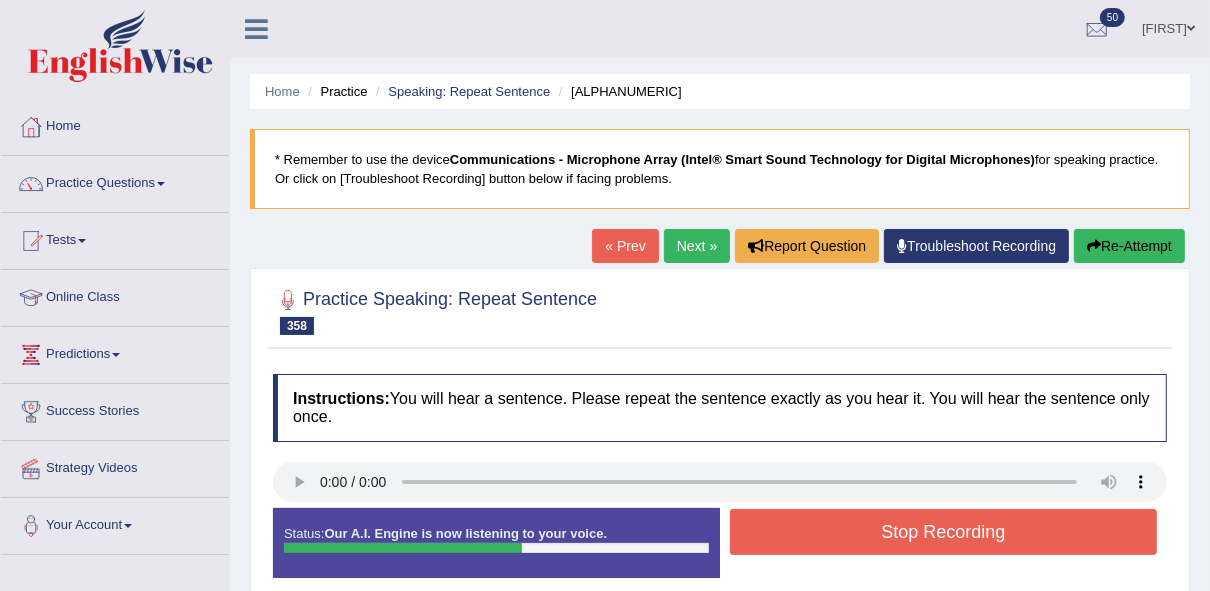click on "Stop Recording" at bounding box center (943, 532) 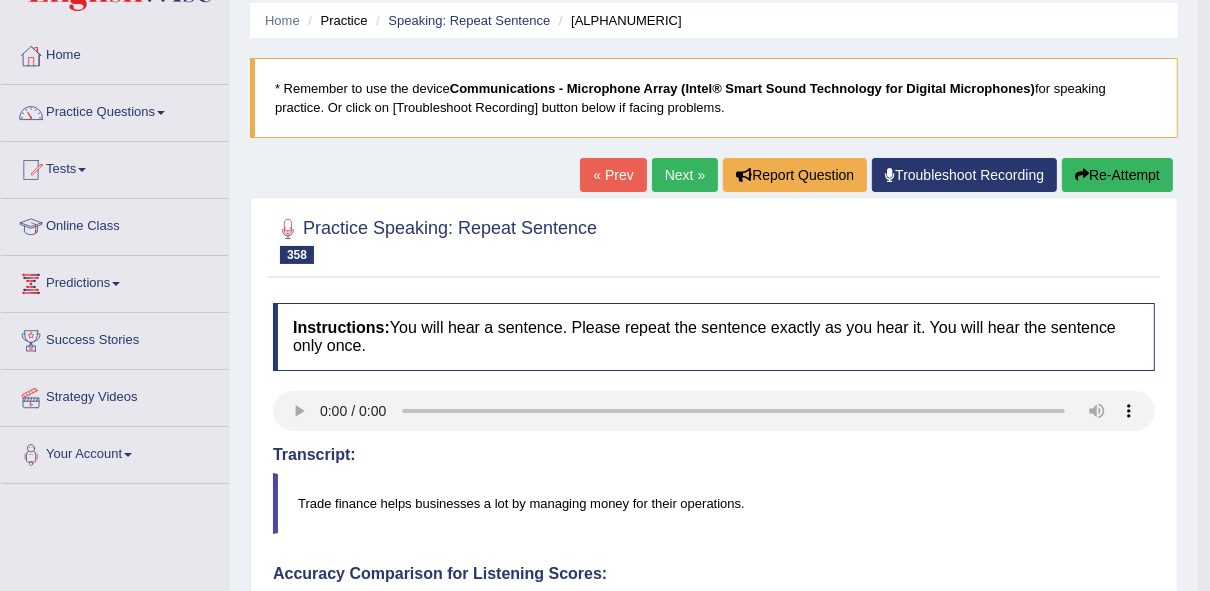 scroll, scrollTop: 0, scrollLeft: 0, axis: both 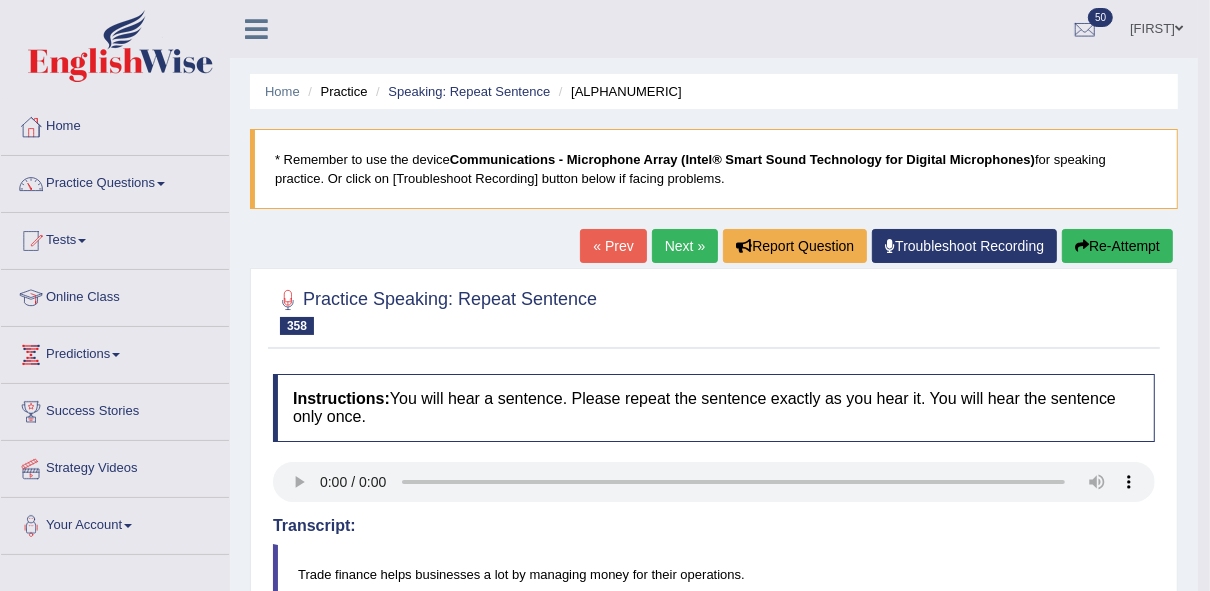 click on "Next »" at bounding box center [685, 246] 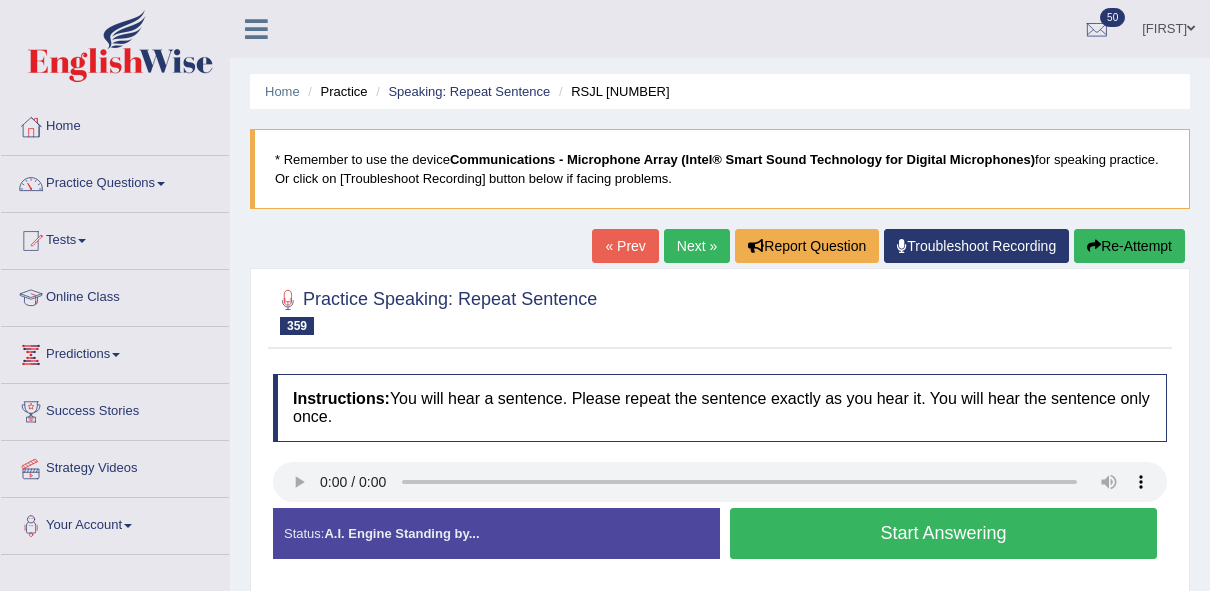 scroll, scrollTop: 0, scrollLeft: 0, axis: both 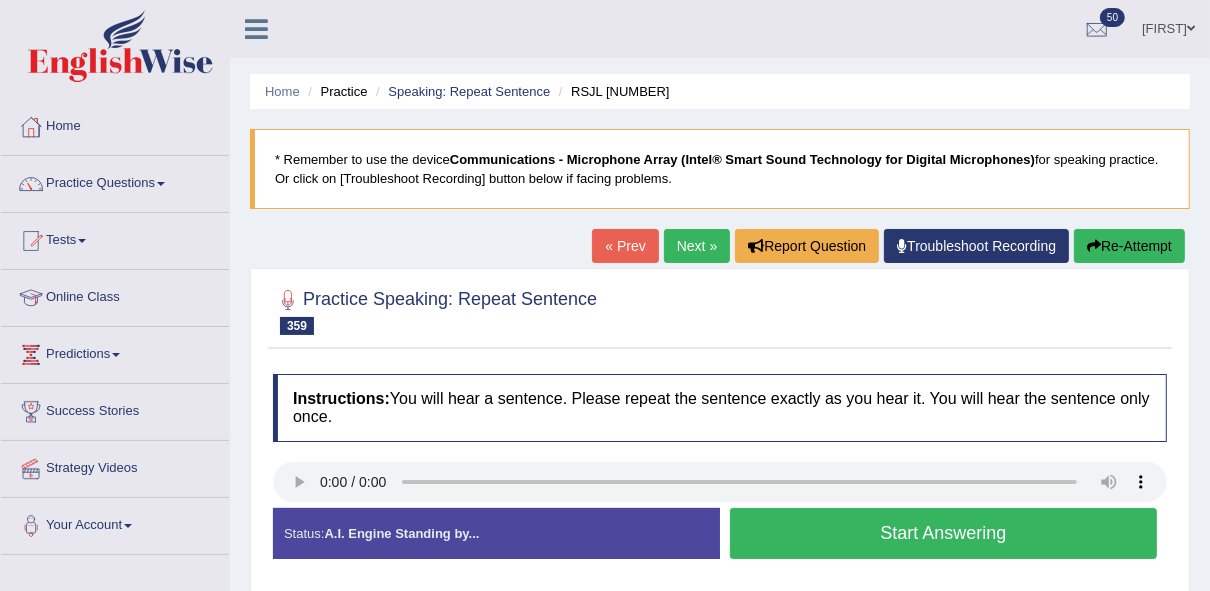 click on "Start Answering" at bounding box center (943, 533) 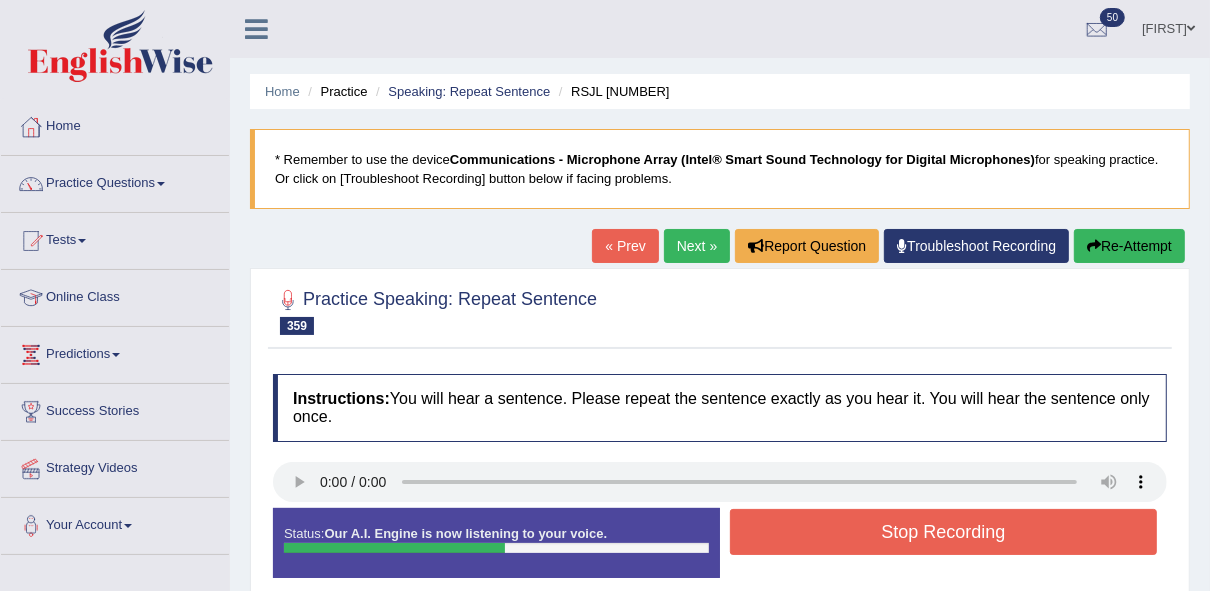 click on "Stop Recording" at bounding box center (943, 532) 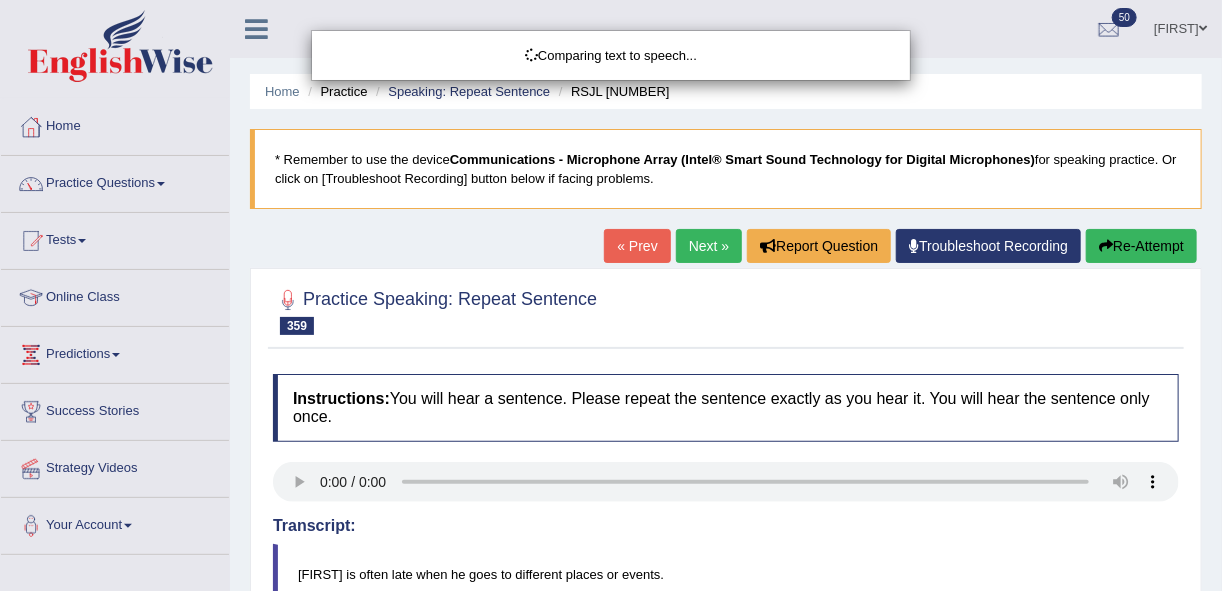 scroll, scrollTop: 0, scrollLeft: 0, axis: both 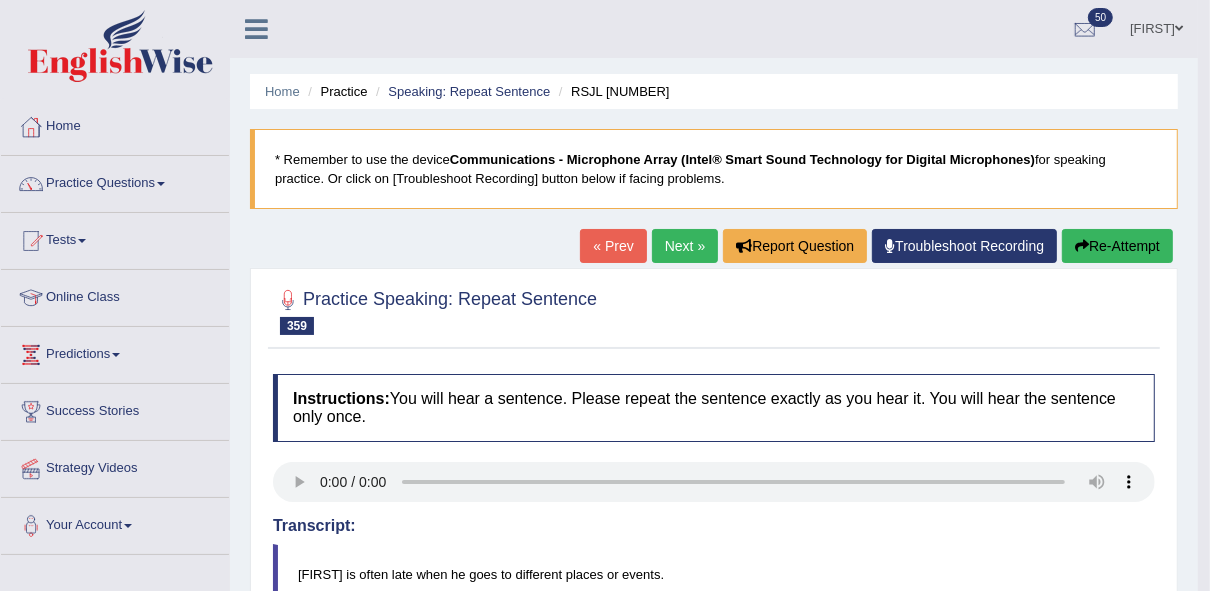 click on "Next »" at bounding box center (685, 246) 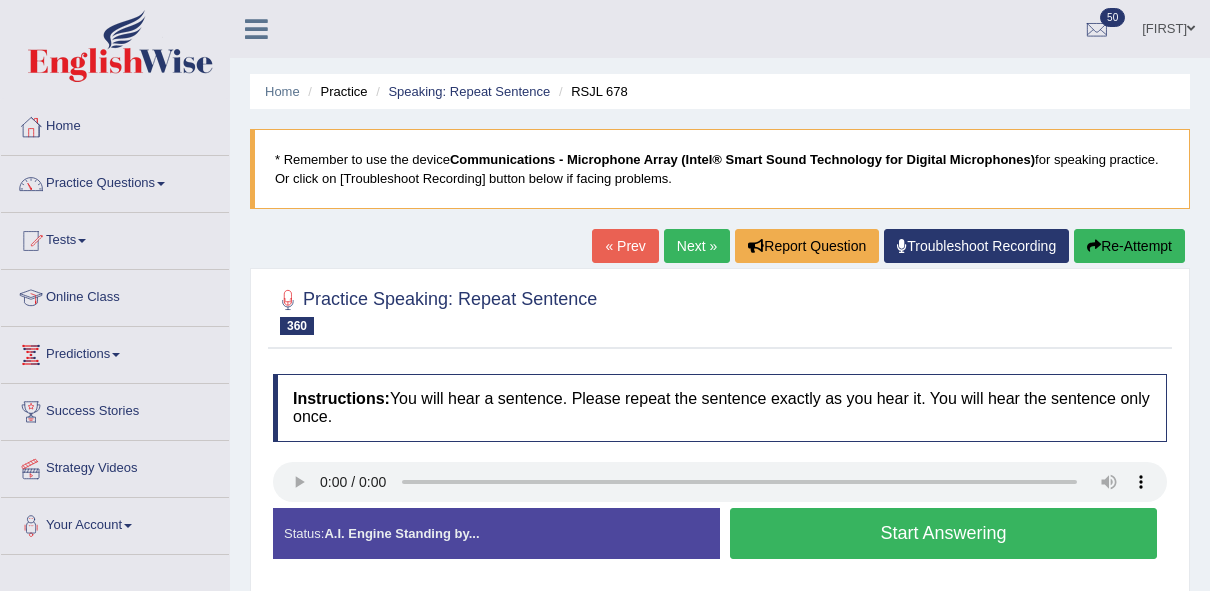 scroll, scrollTop: 0, scrollLeft: 0, axis: both 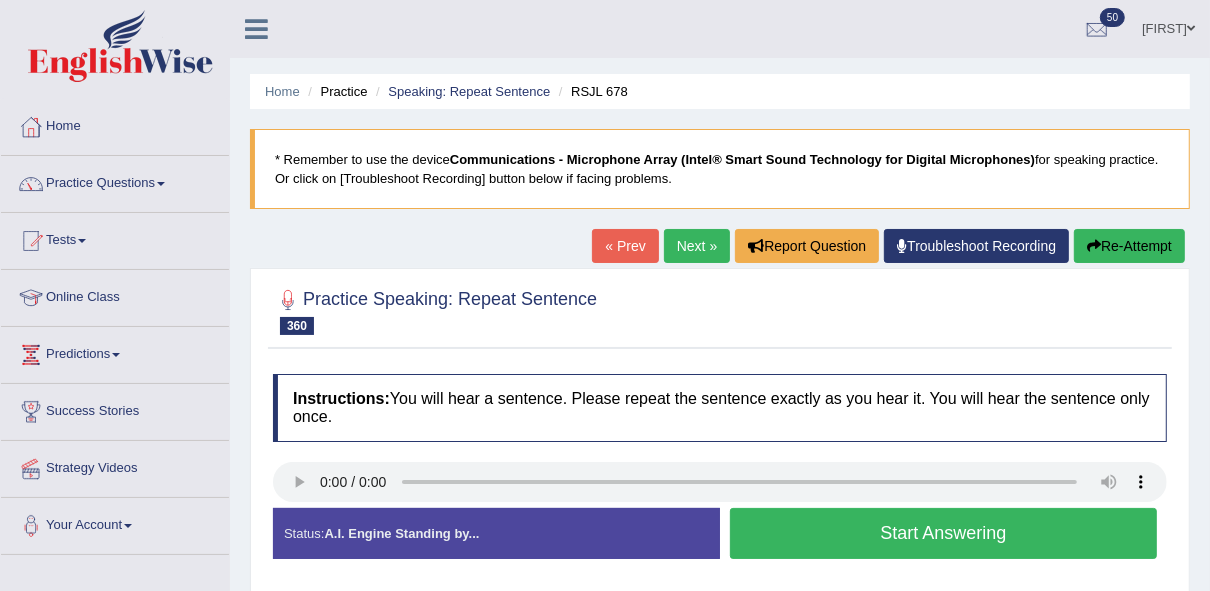 click on "Start Answering" at bounding box center (943, 533) 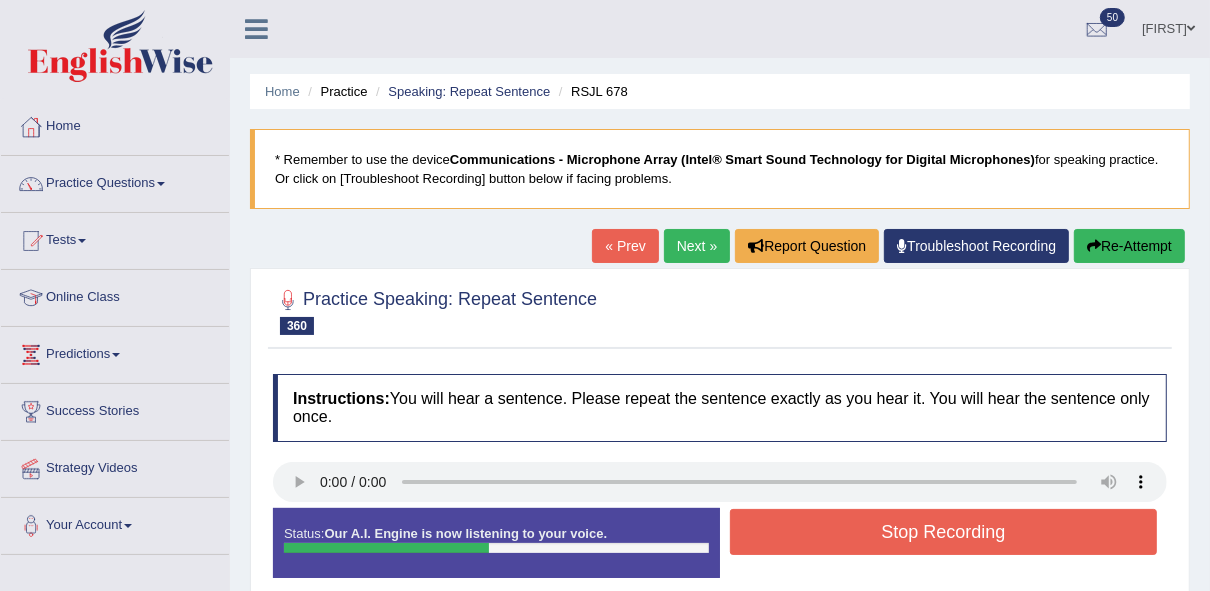 click on "Stop Recording" at bounding box center (943, 532) 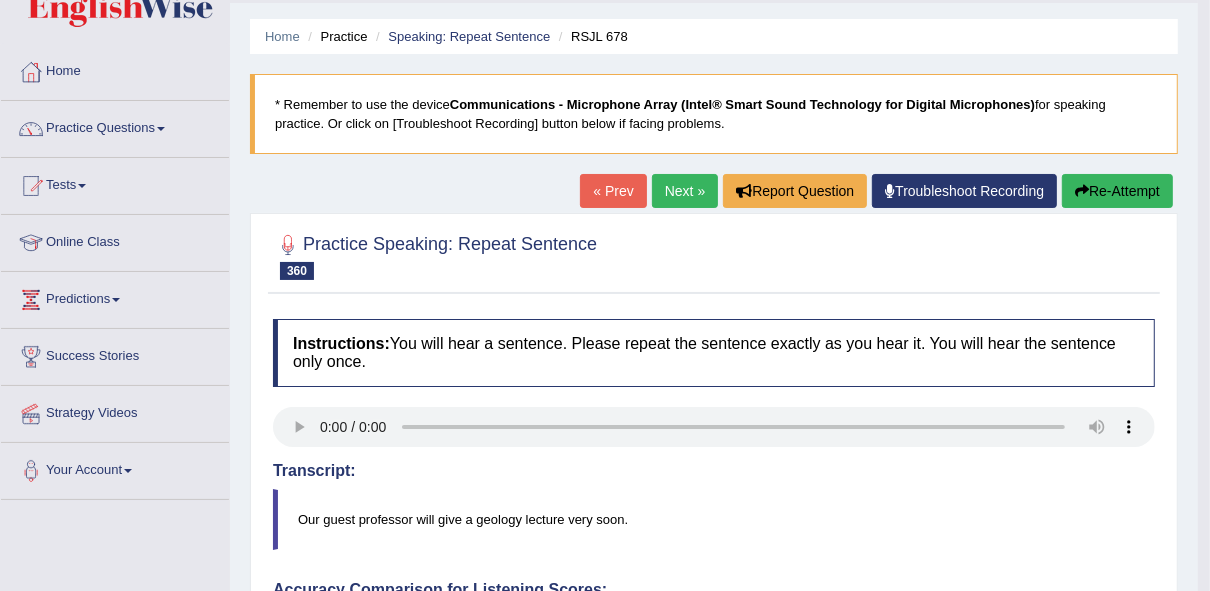 scroll, scrollTop: 54, scrollLeft: 0, axis: vertical 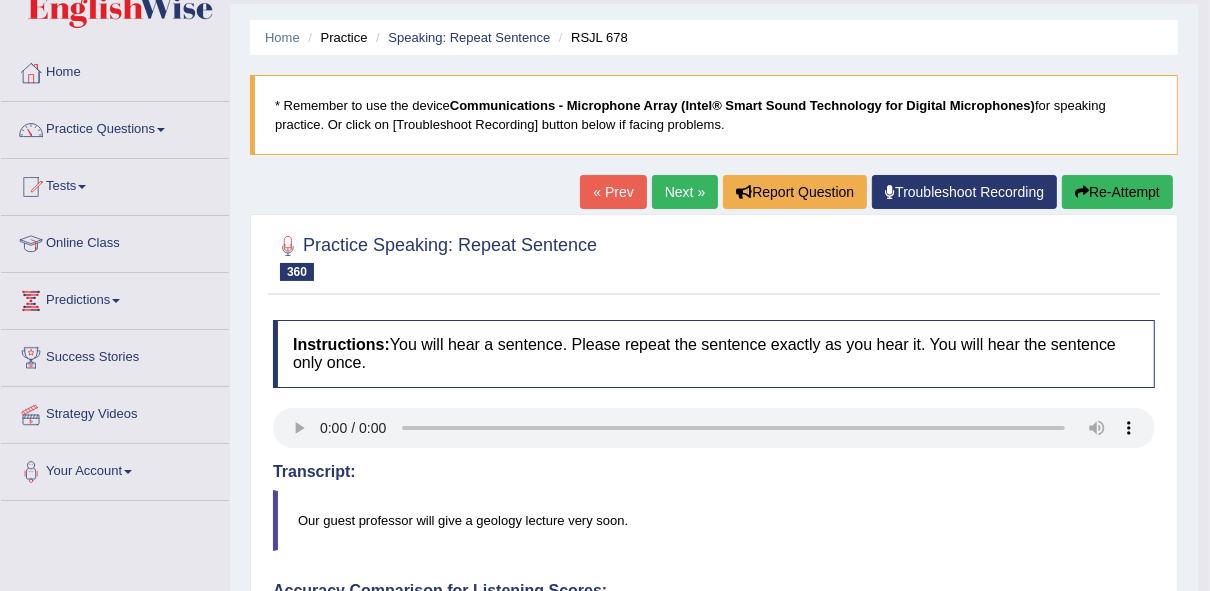 drag, startPoint x: 672, startPoint y: 212, endPoint x: 680, endPoint y: 188, distance: 25.298222 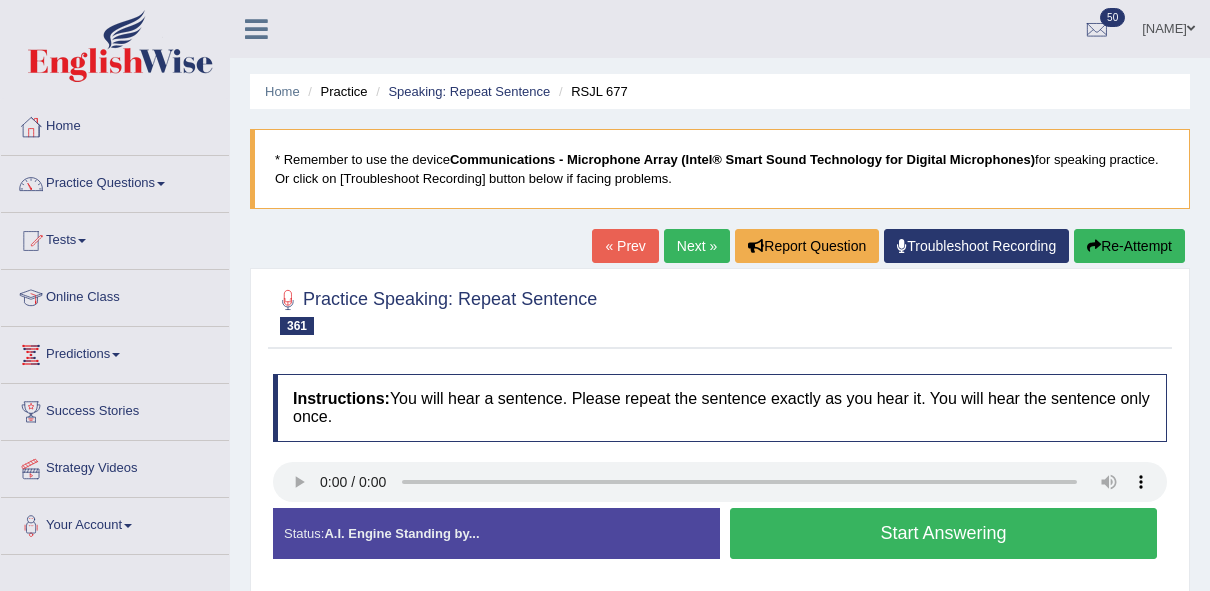 scroll, scrollTop: 0, scrollLeft: 0, axis: both 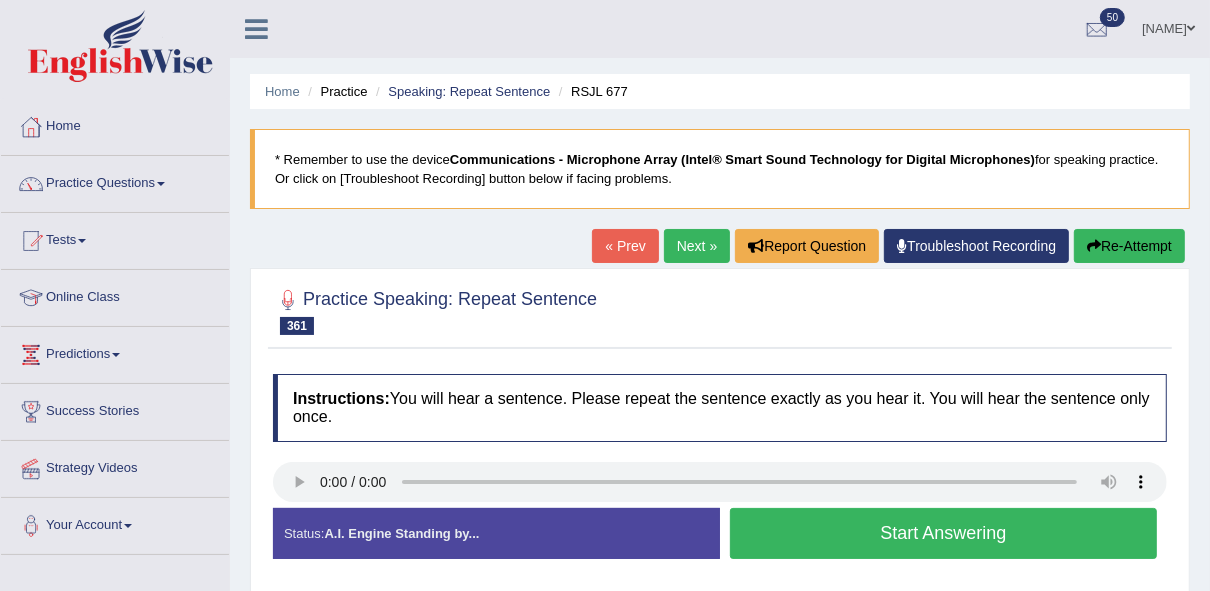 click on "Start Answering" at bounding box center (943, 533) 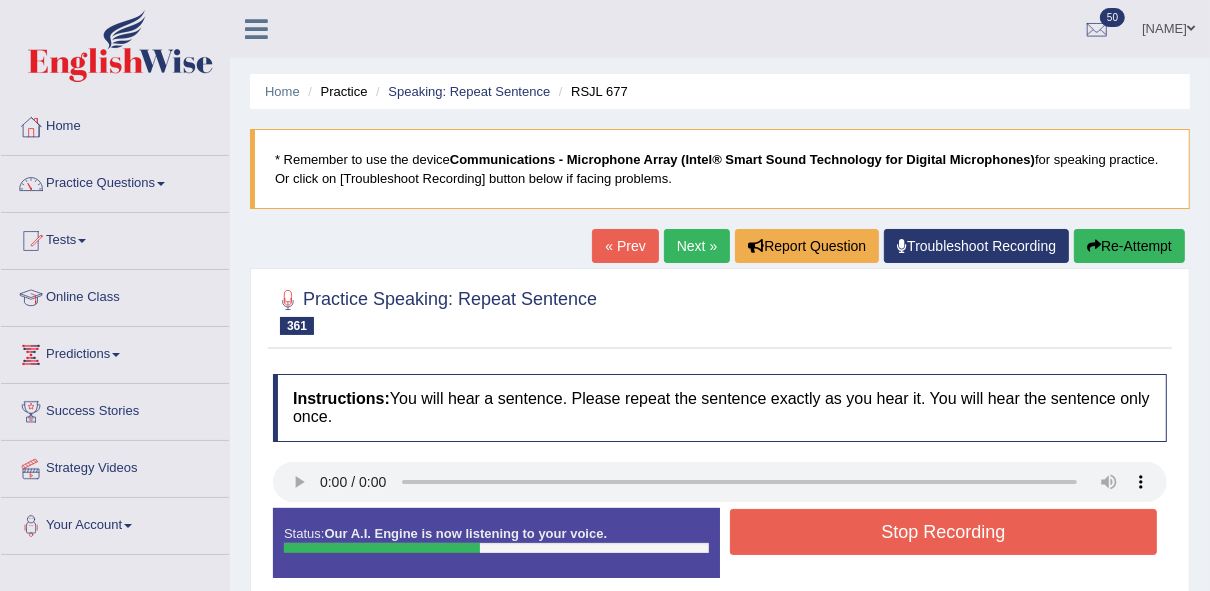 click on "Stop Recording" at bounding box center (943, 532) 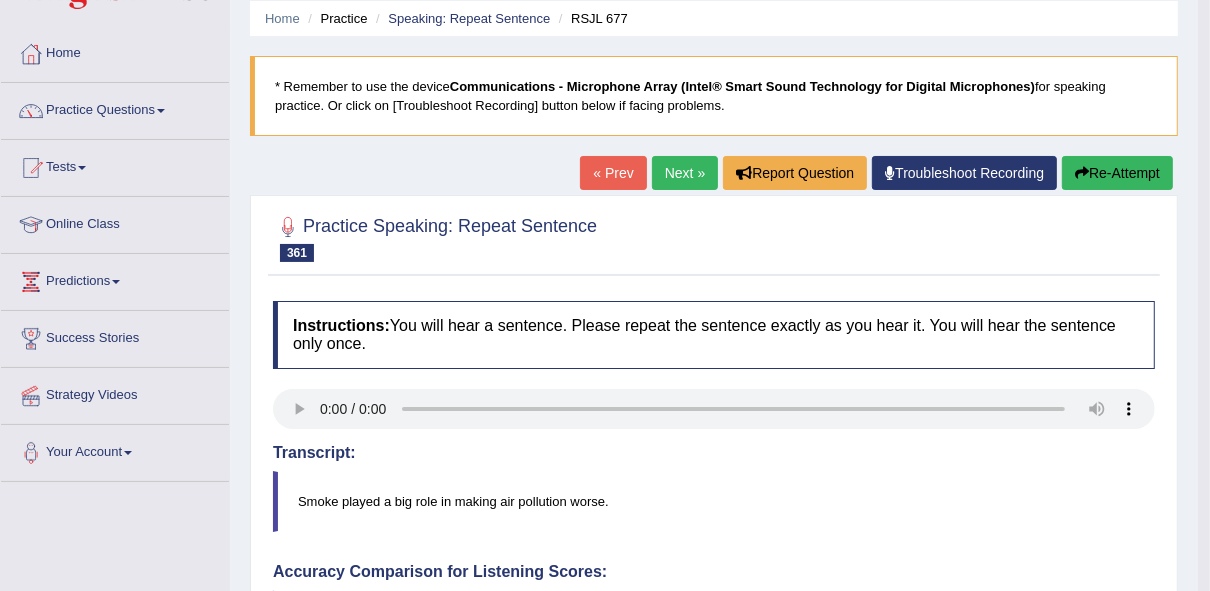 scroll, scrollTop: 35, scrollLeft: 0, axis: vertical 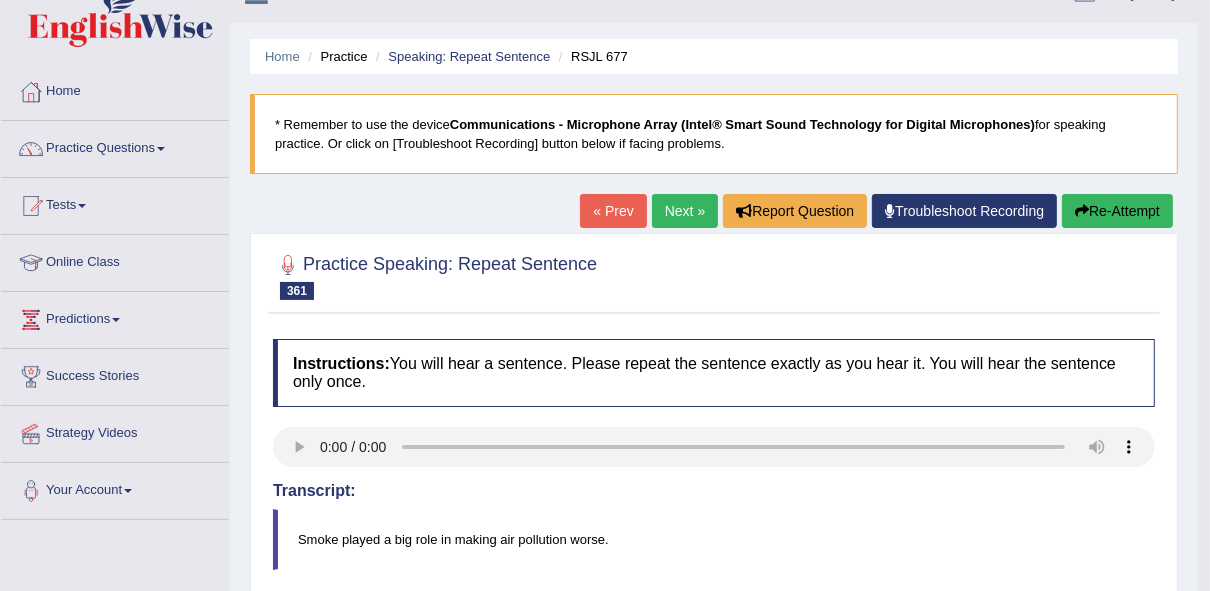 click on "Next »" at bounding box center [685, 211] 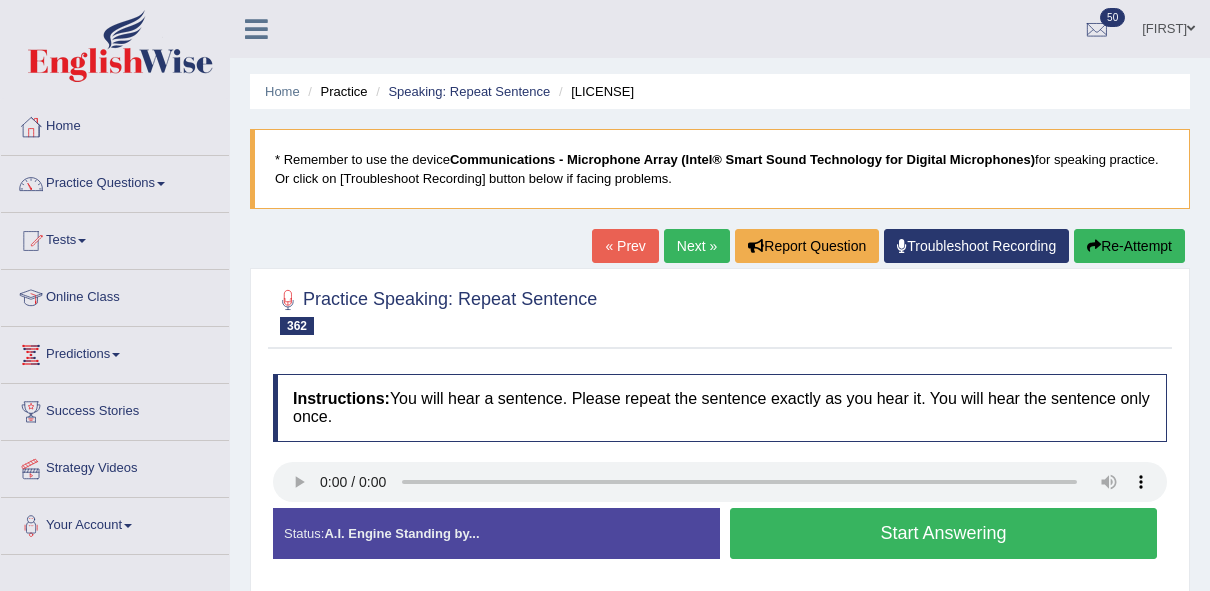 scroll, scrollTop: 0, scrollLeft: 0, axis: both 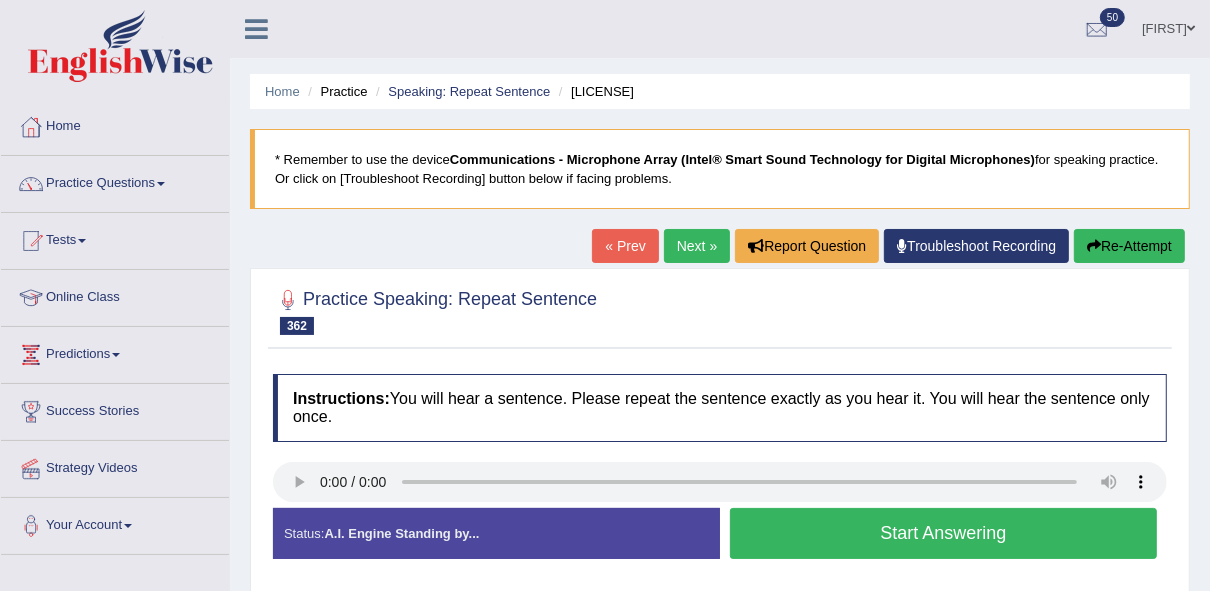click on "Start Answering" at bounding box center (943, 533) 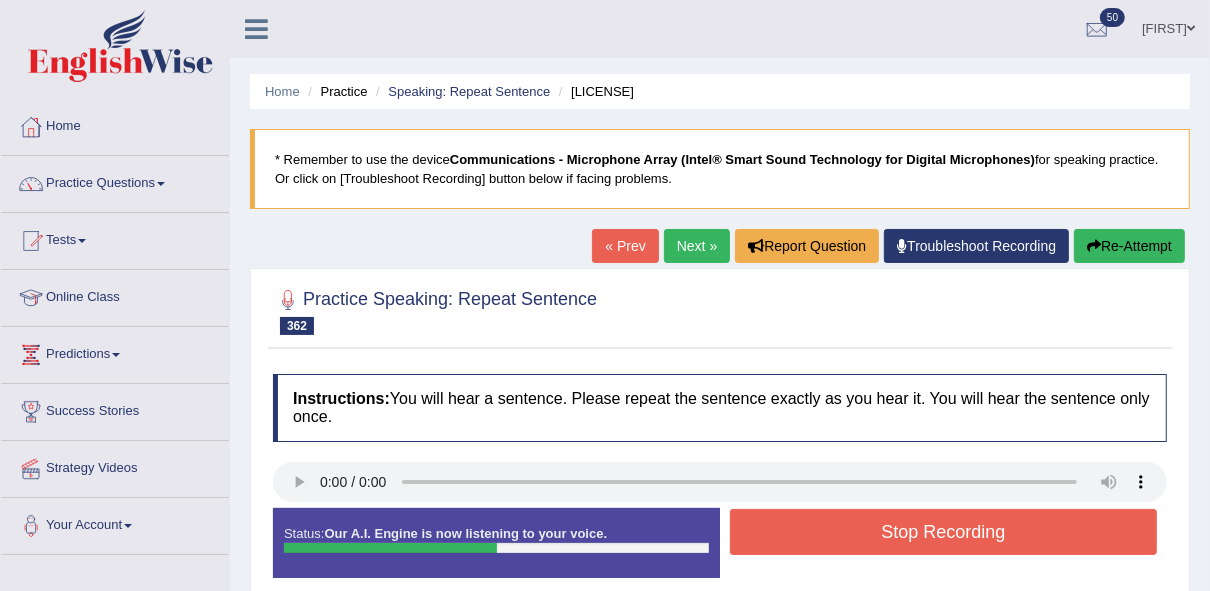 click on "Stop Recording" at bounding box center (943, 532) 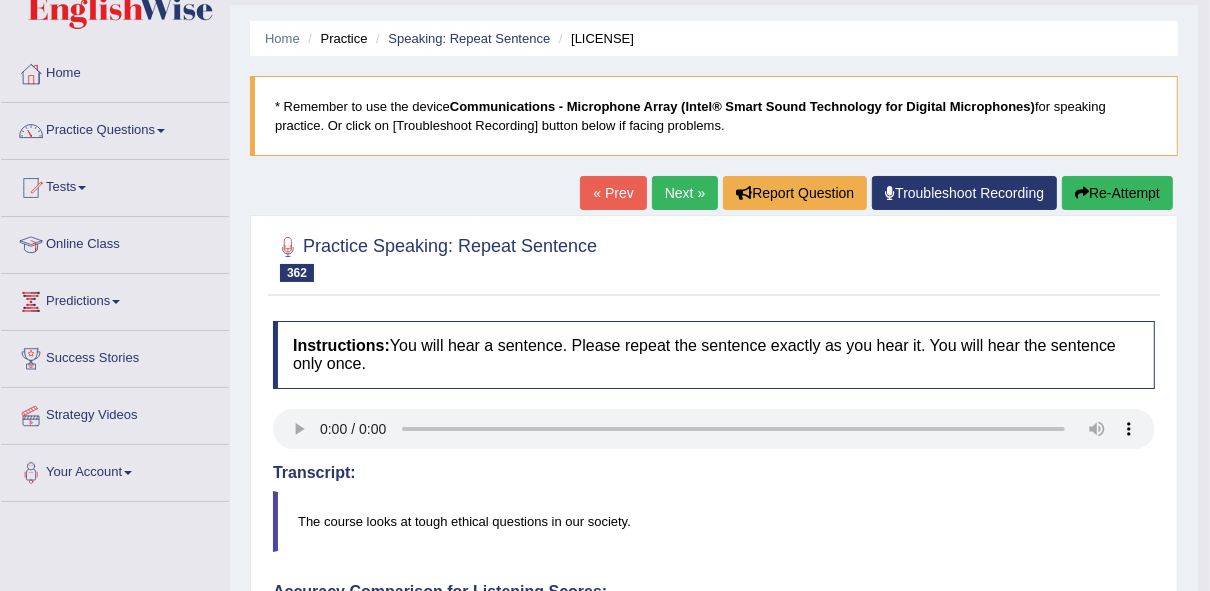 scroll, scrollTop: 0, scrollLeft: 0, axis: both 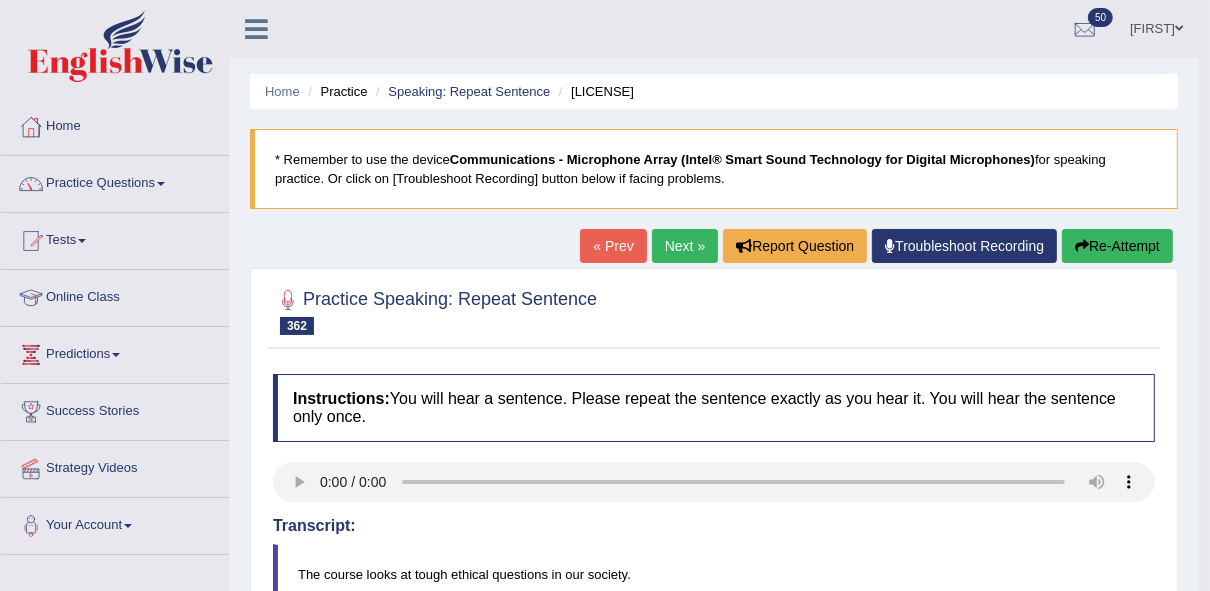 click on "Next »" at bounding box center (685, 246) 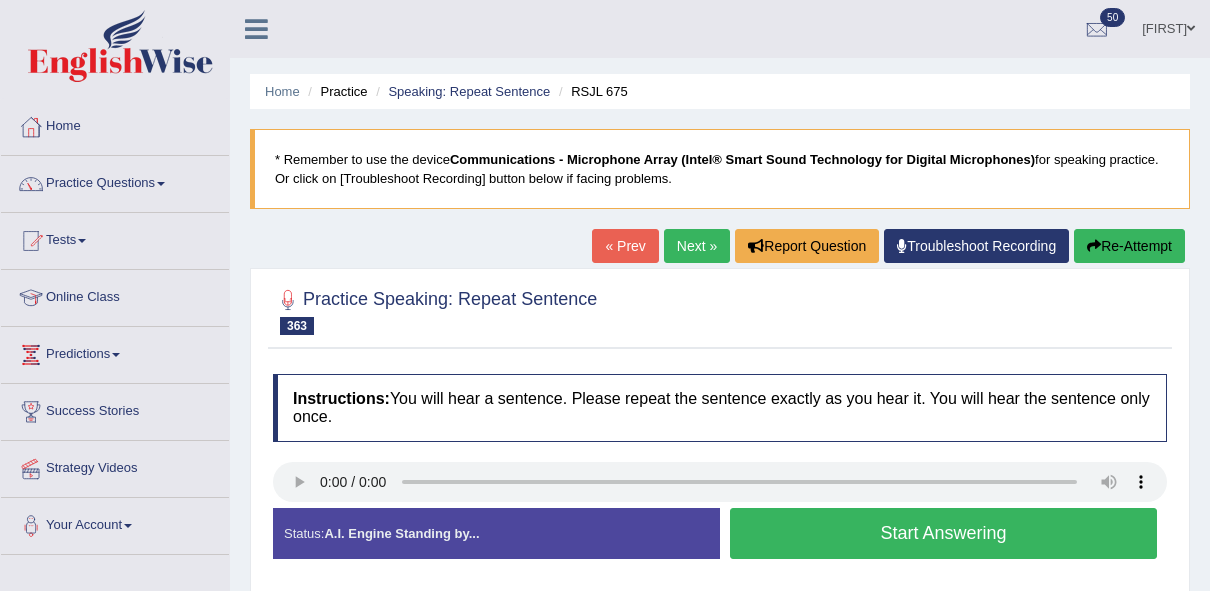 scroll, scrollTop: 0, scrollLeft: 0, axis: both 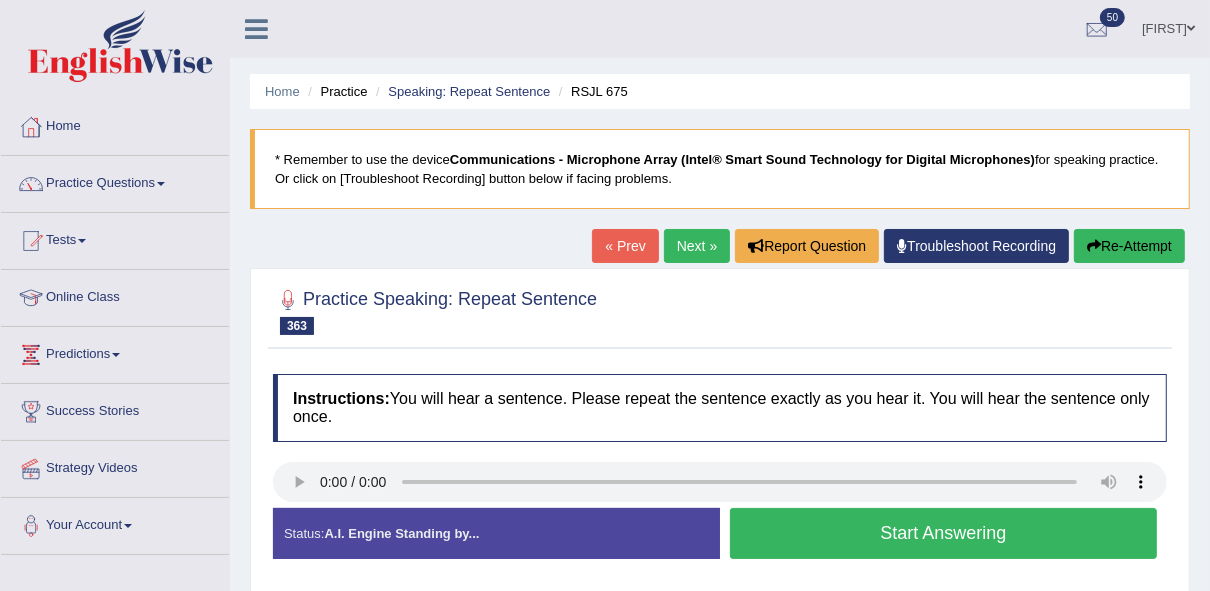 click on "Start Answering" at bounding box center (943, 533) 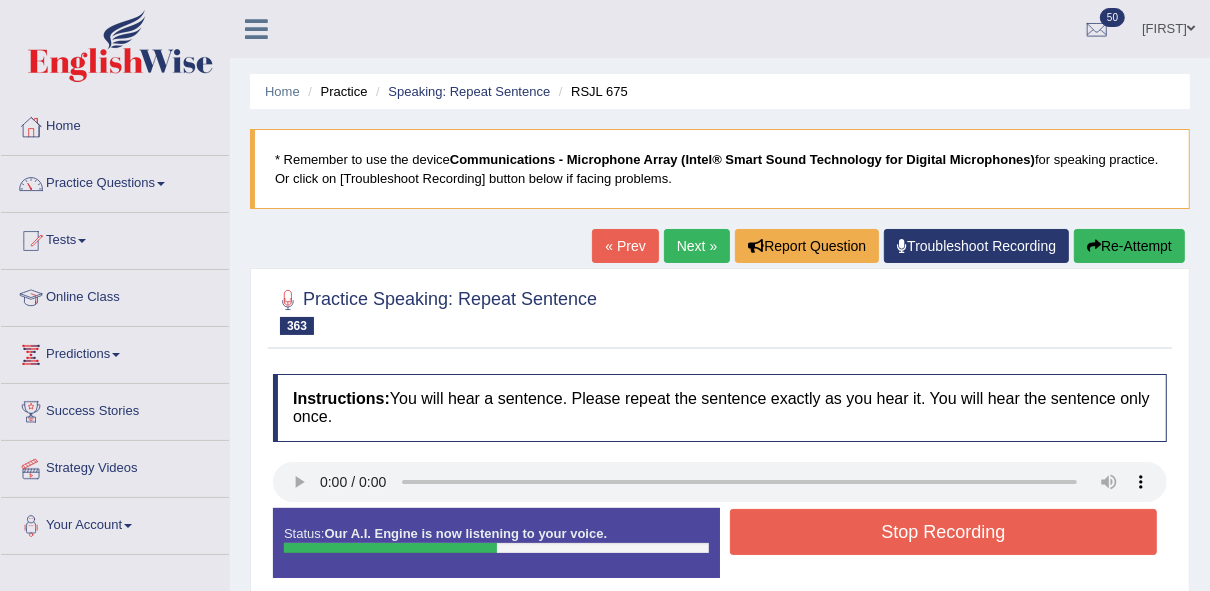 click on "Stop Recording" at bounding box center (943, 532) 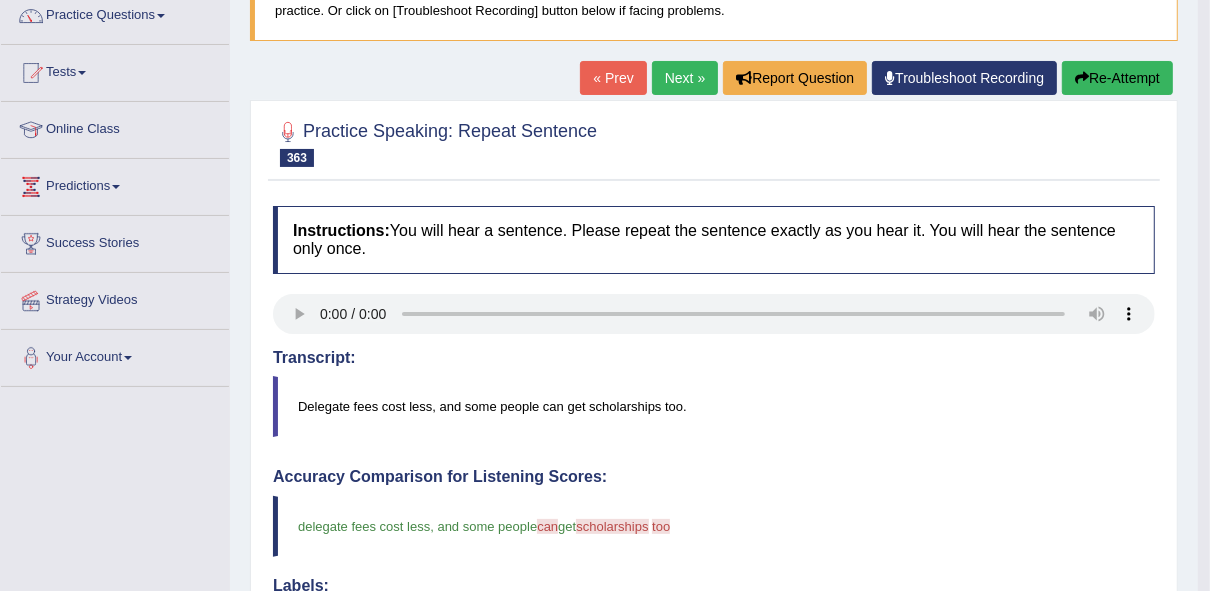 scroll, scrollTop: 120, scrollLeft: 0, axis: vertical 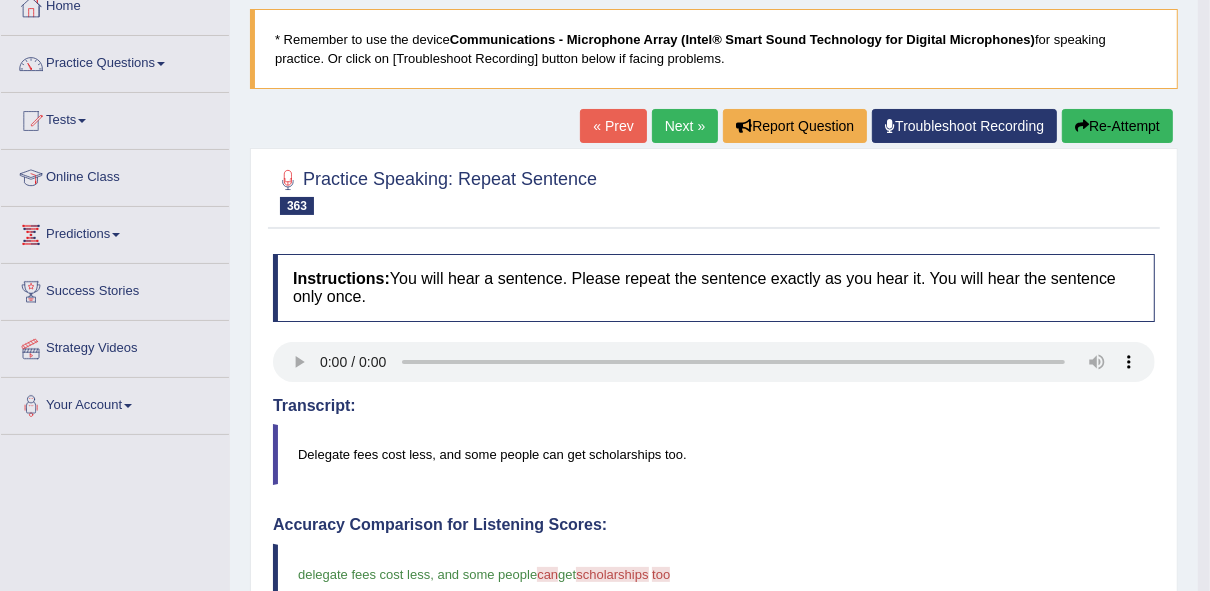 click on "Next »" at bounding box center [685, 126] 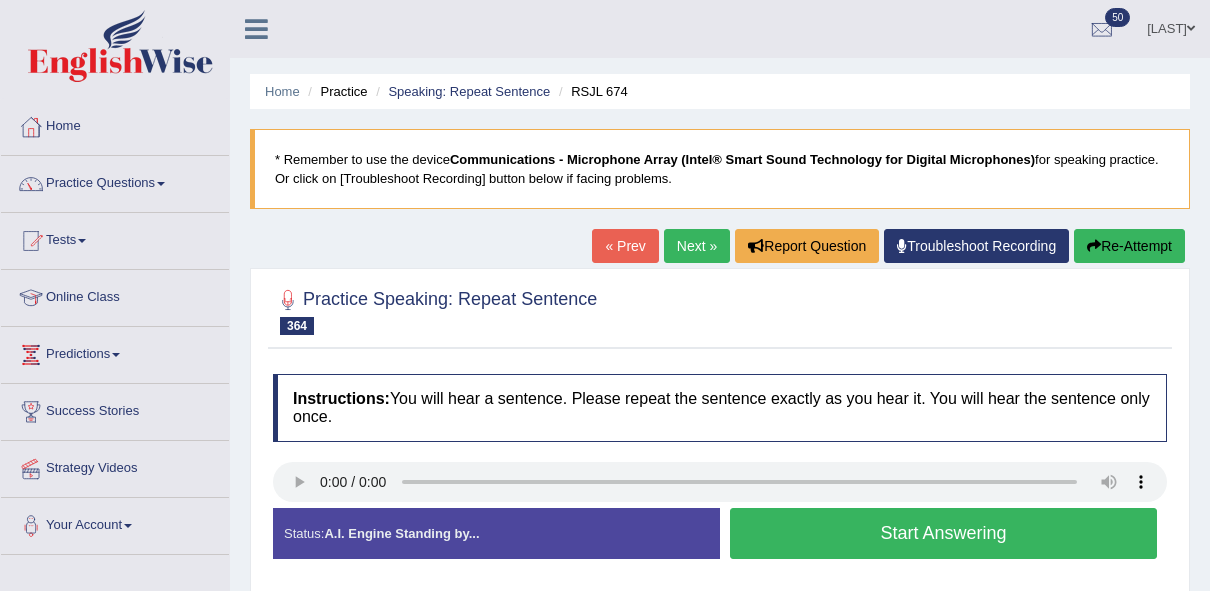 scroll, scrollTop: 0, scrollLeft: 0, axis: both 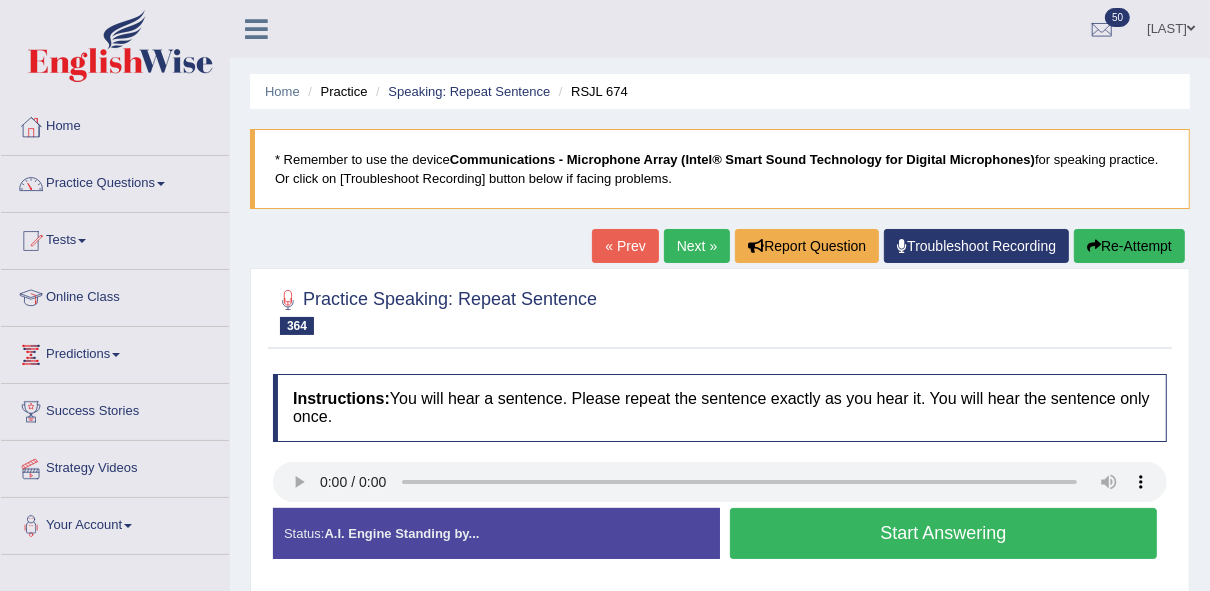 click on "Start Answering" at bounding box center [943, 533] 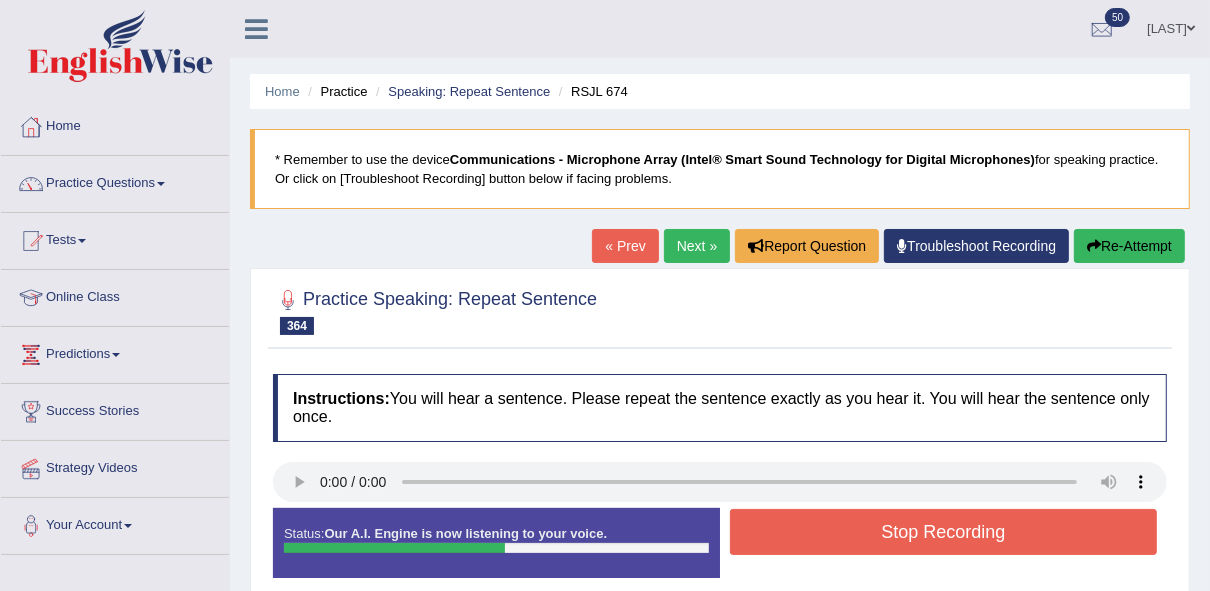 click on "Stop Recording" at bounding box center (943, 532) 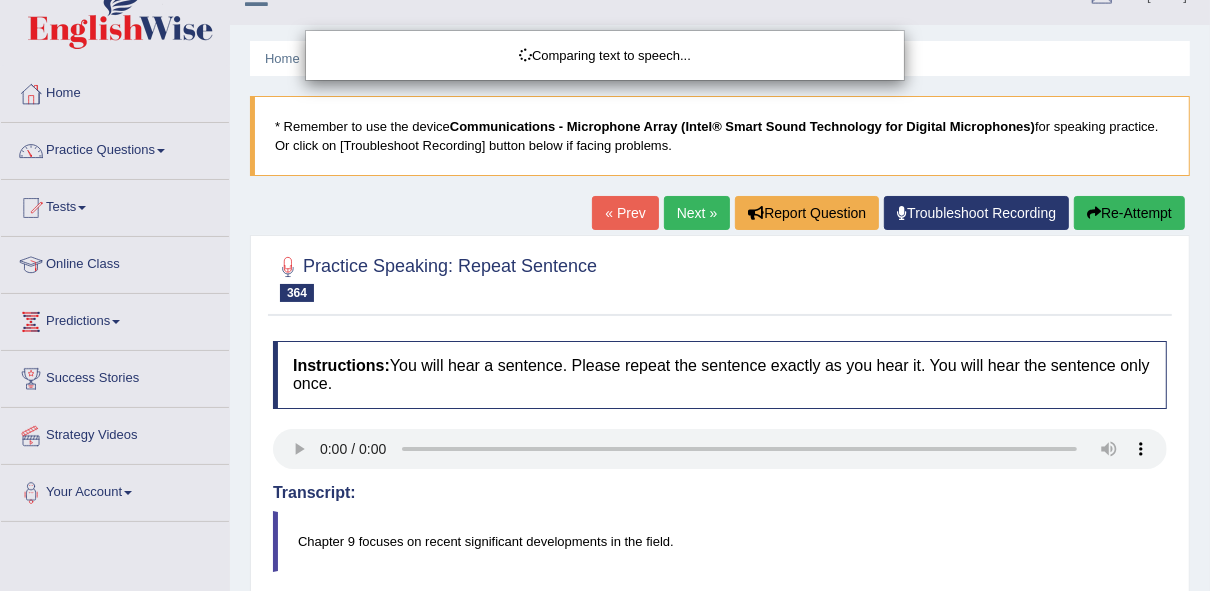 scroll, scrollTop: 45, scrollLeft: 0, axis: vertical 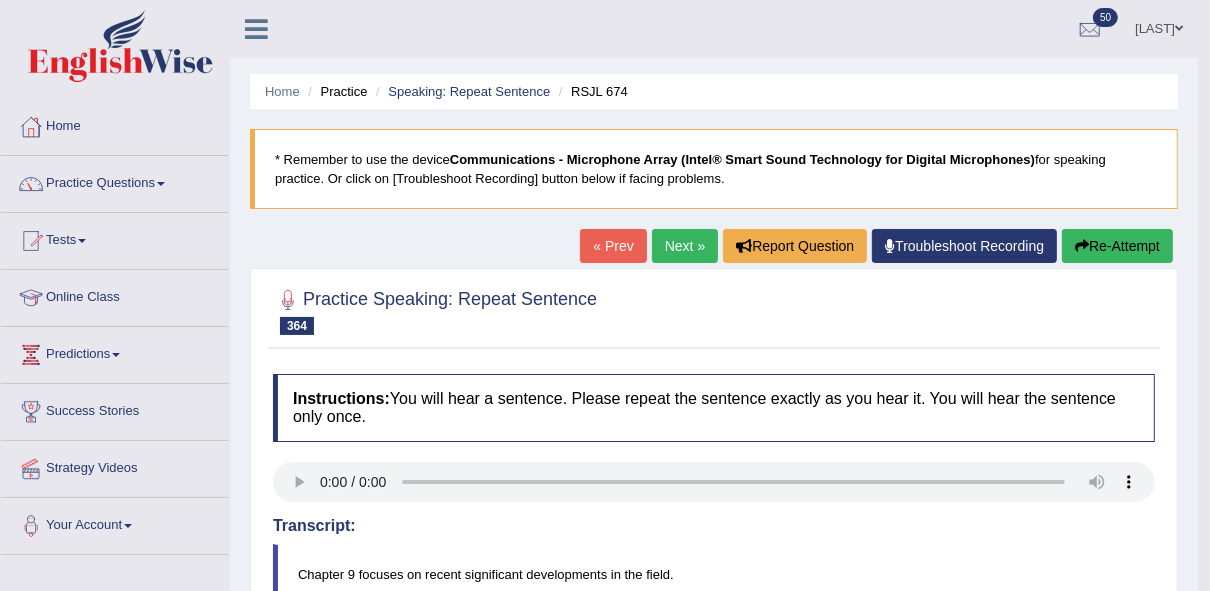 click on "Next »" at bounding box center [685, 246] 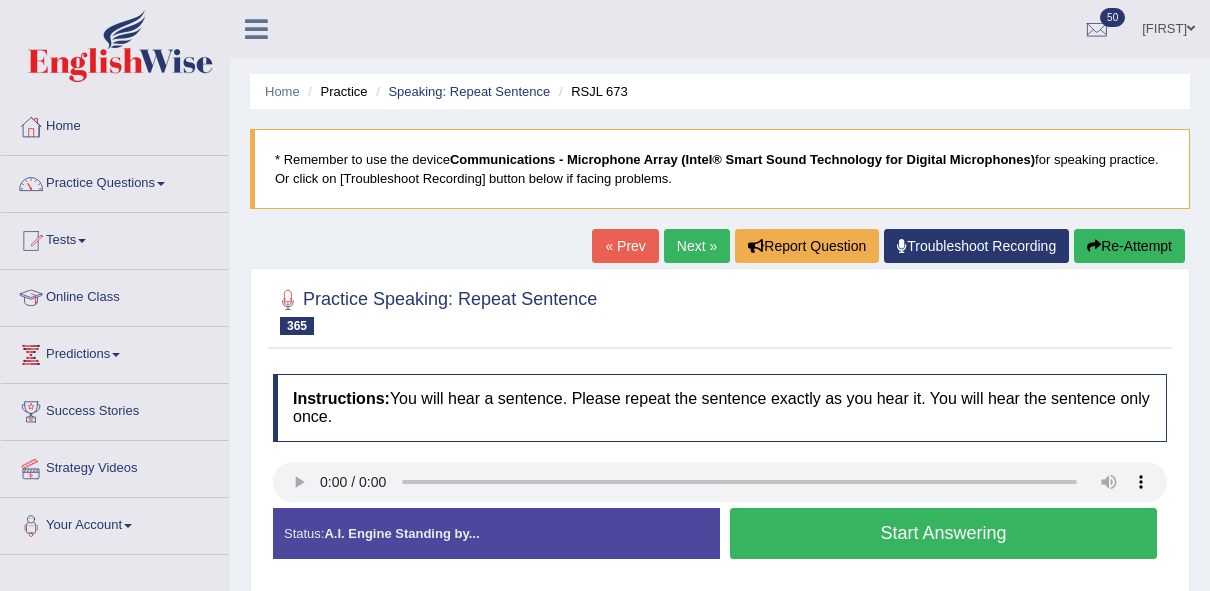 scroll, scrollTop: 0, scrollLeft: 0, axis: both 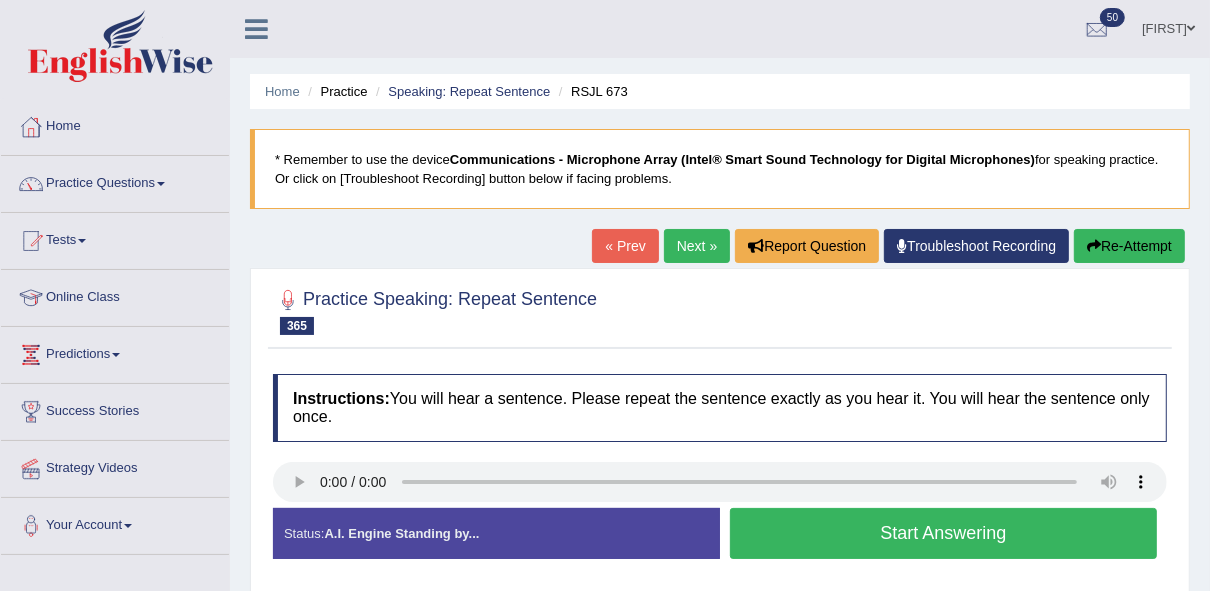 click on "Start Answering" at bounding box center (943, 533) 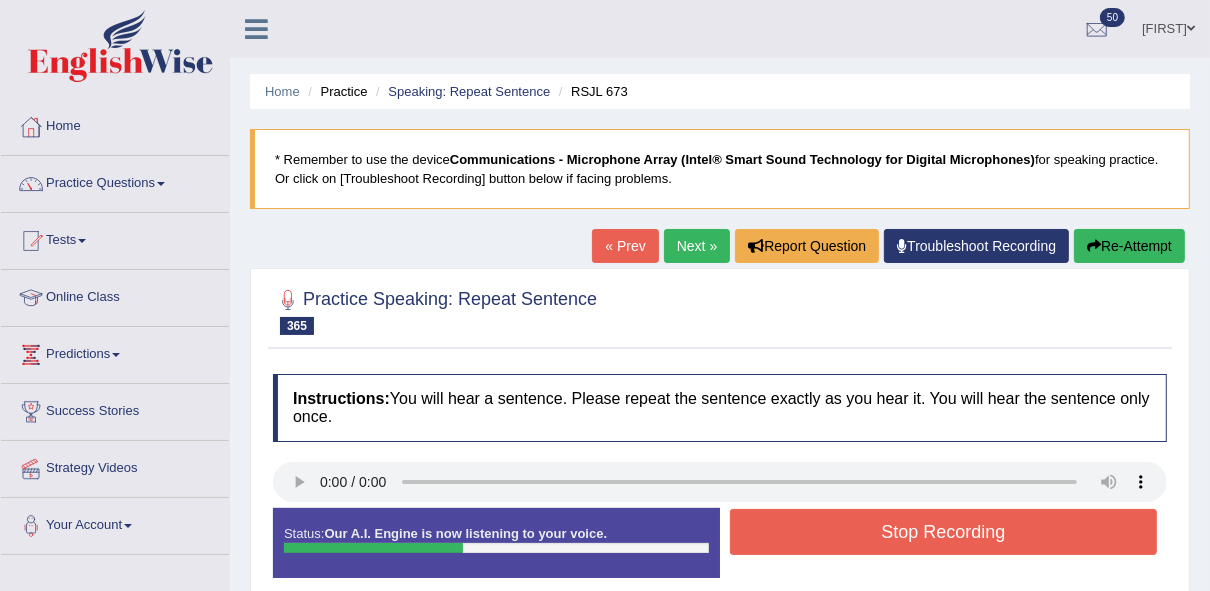 click on "Stop Recording" at bounding box center [943, 532] 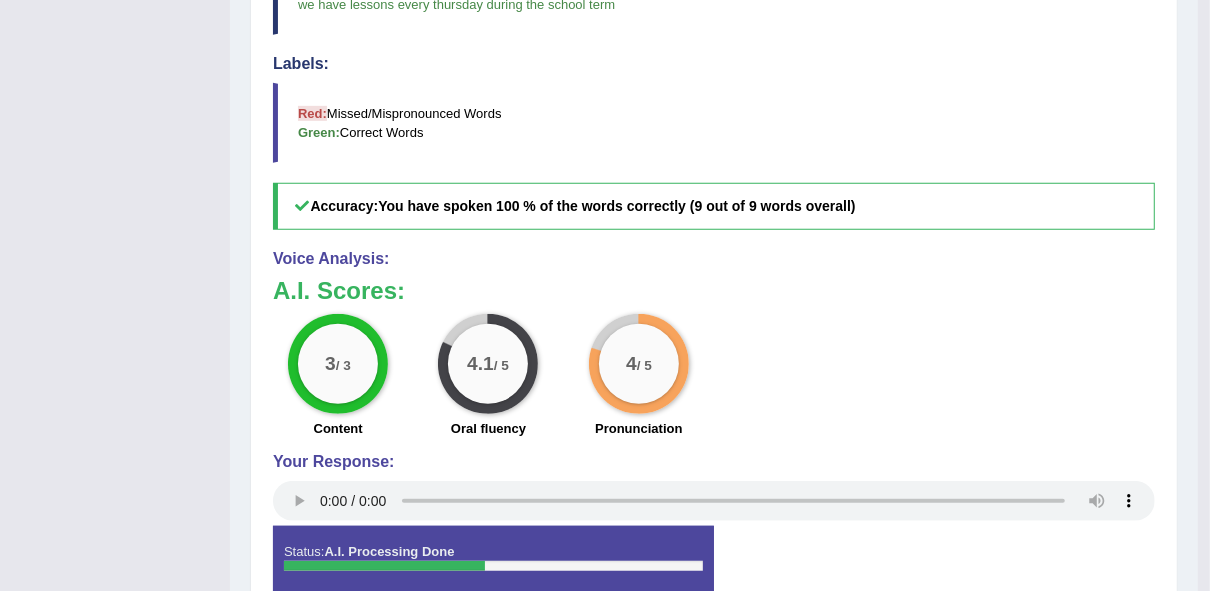 scroll, scrollTop: 0, scrollLeft: 0, axis: both 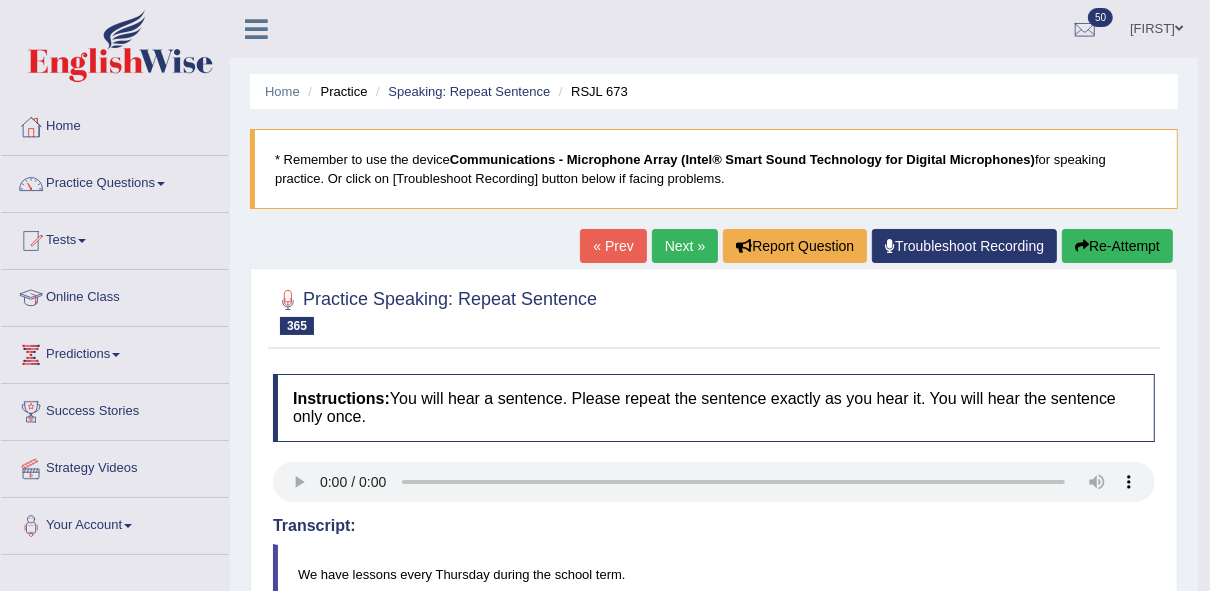 click on "Next »" at bounding box center (685, 246) 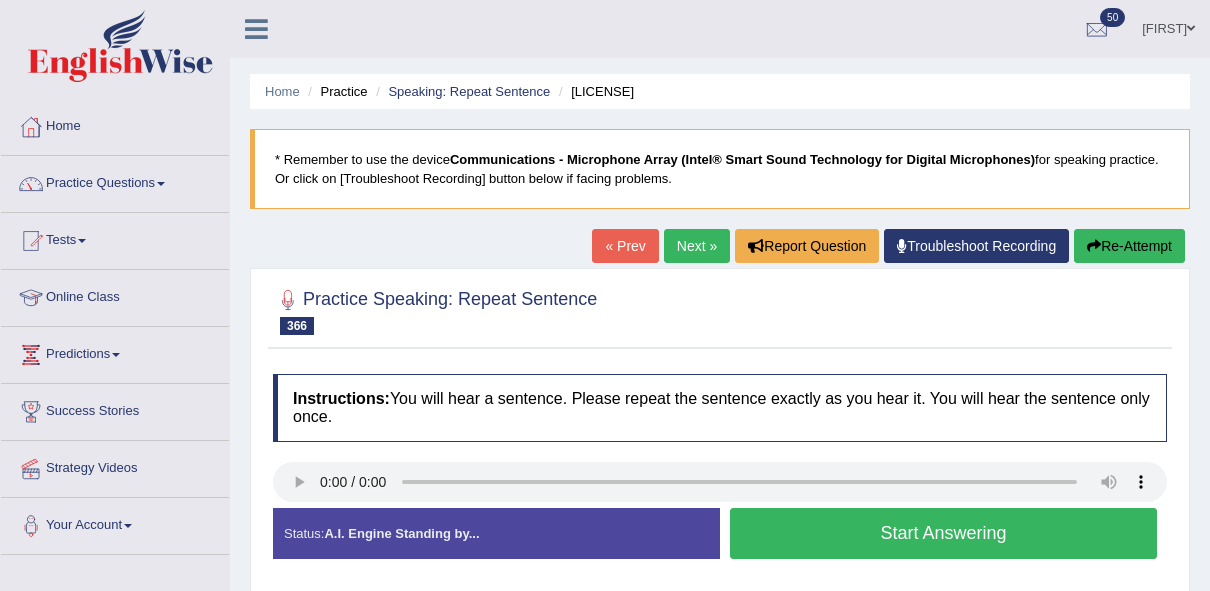 scroll, scrollTop: 0, scrollLeft: 0, axis: both 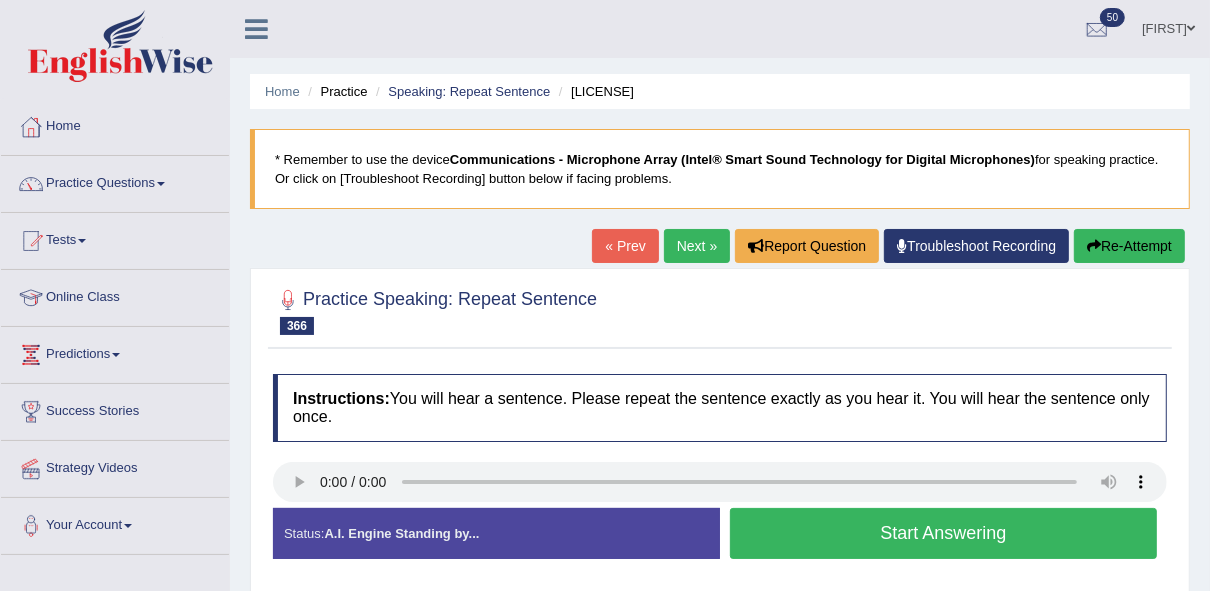 click on "Start Answering" at bounding box center (943, 533) 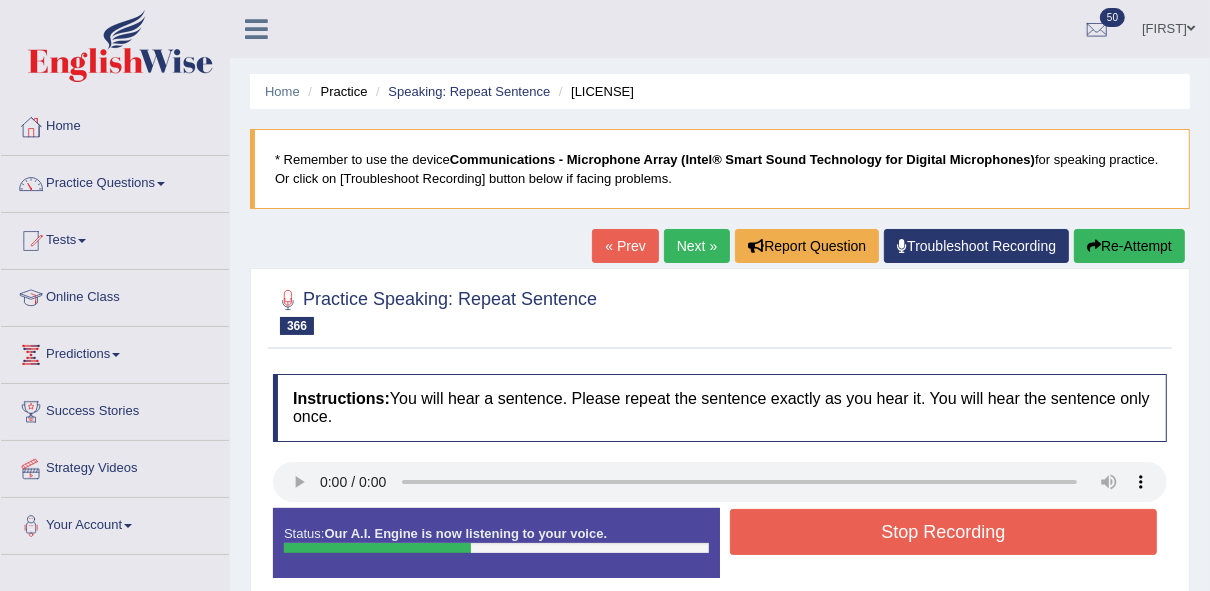 click on "Stop Recording" at bounding box center (943, 532) 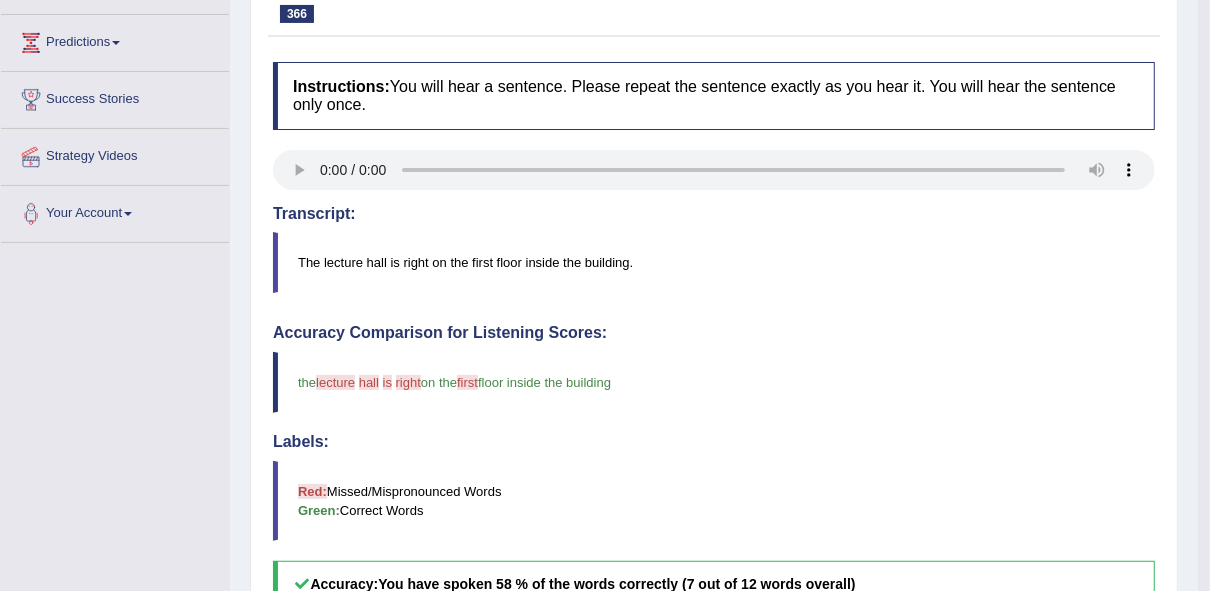 scroll, scrollTop: 0, scrollLeft: 0, axis: both 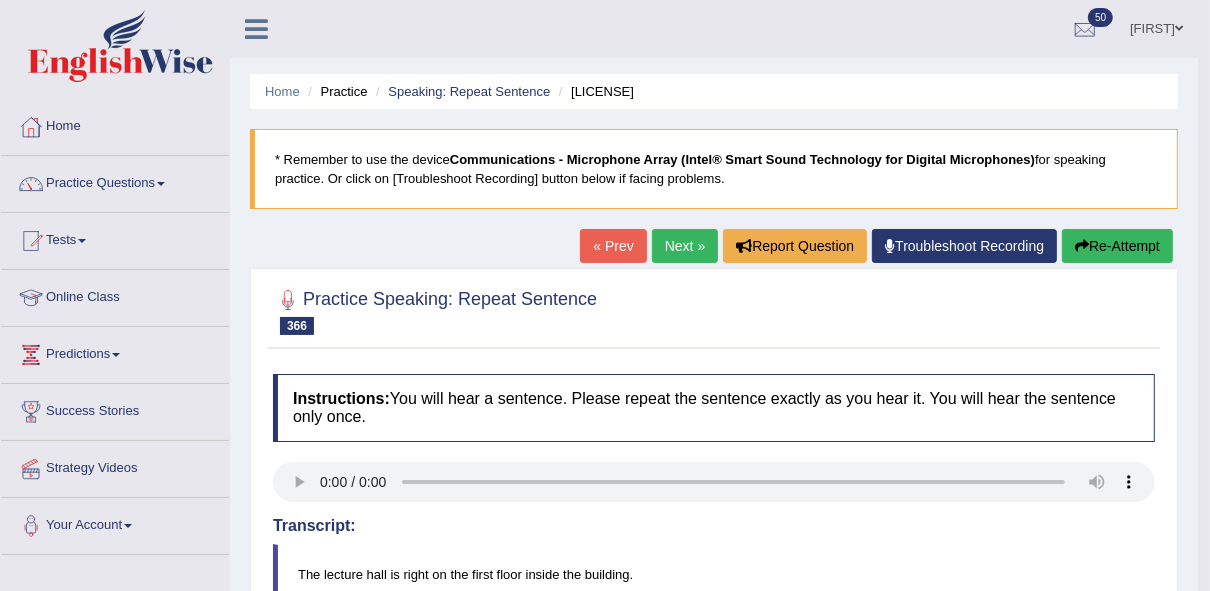 click on "Next »" at bounding box center (685, 246) 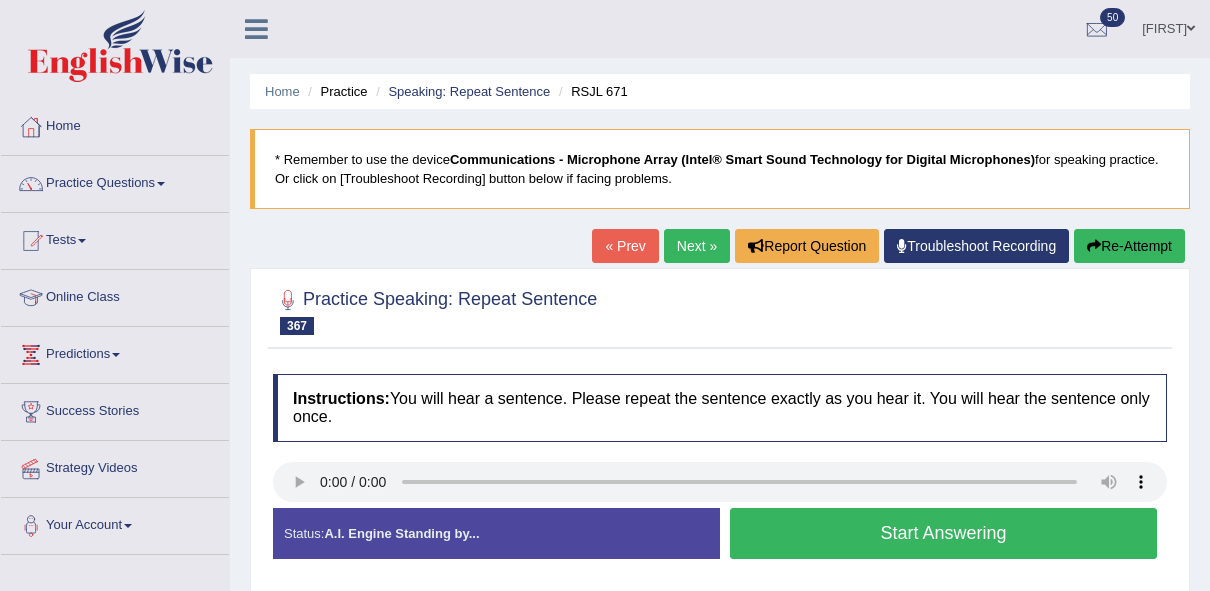 scroll, scrollTop: 0, scrollLeft: 0, axis: both 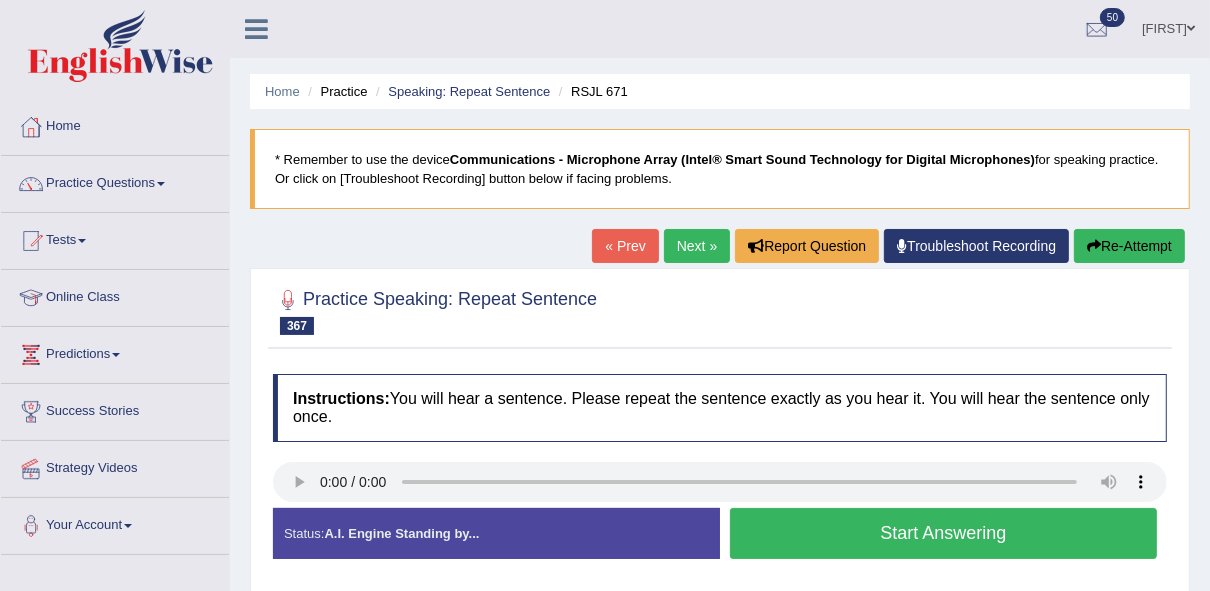 click on "Start Answering" at bounding box center (943, 533) 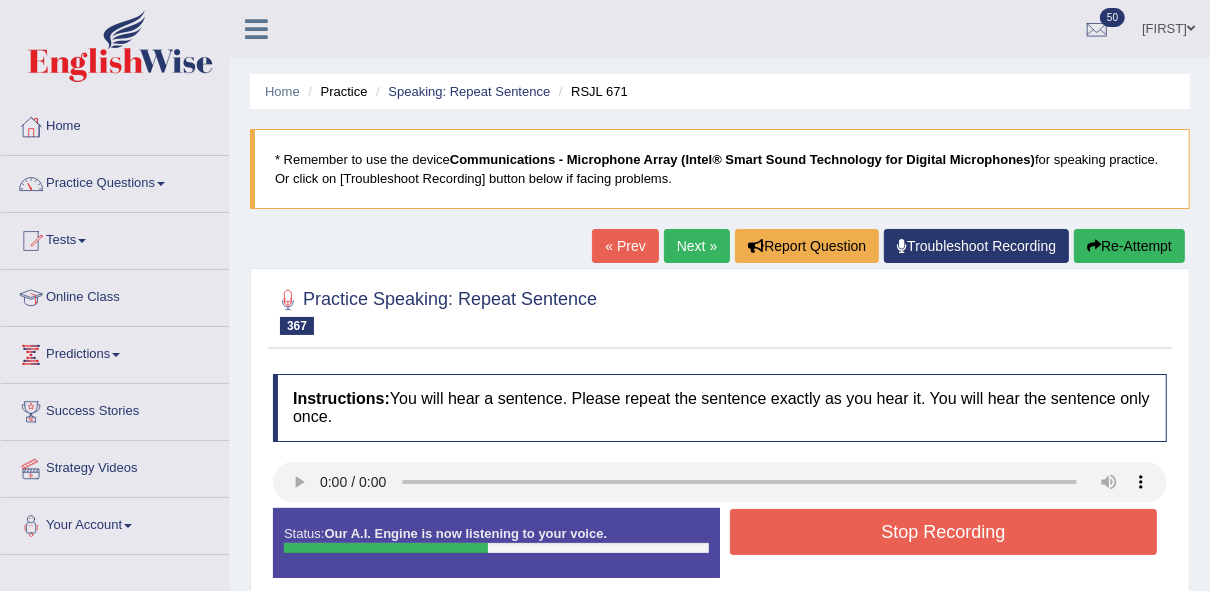 click on "Stop Recording" at bounding box center (943, 532) 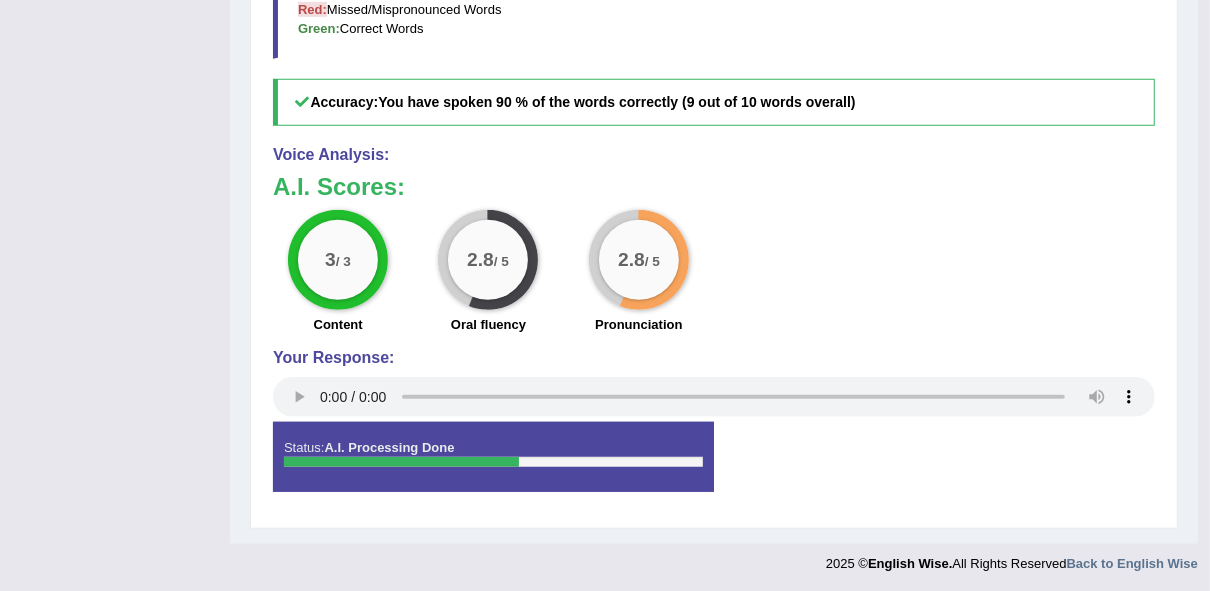 scroll, scrollTop: 0, scrollLeft: 0, axis: both 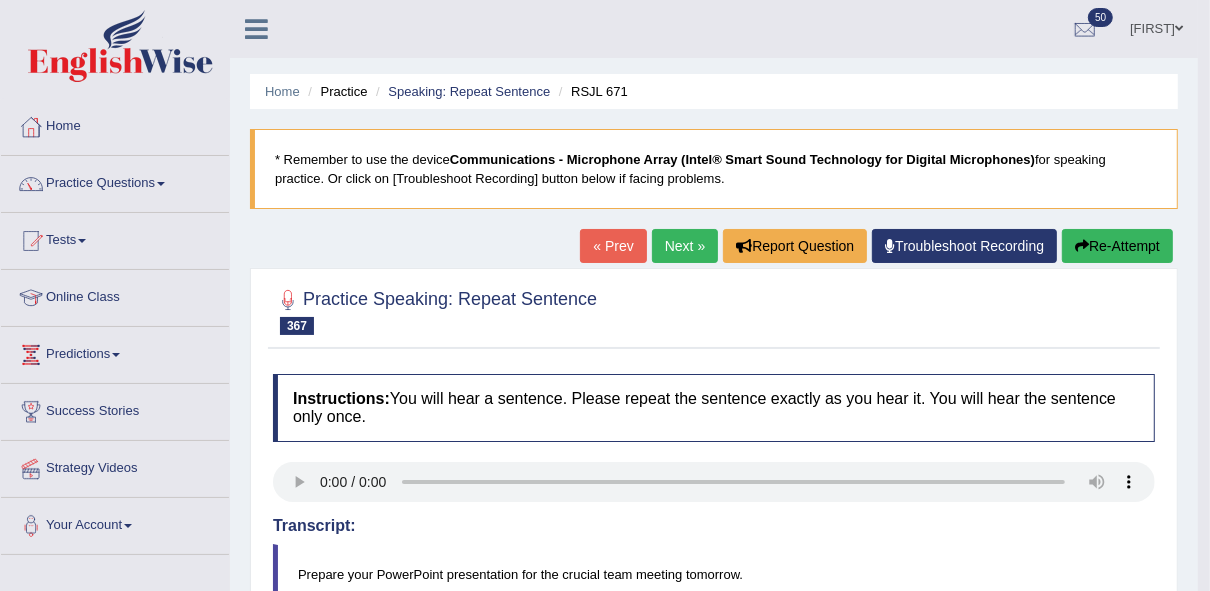 click on "Next »" at bounding box center [685, 246] 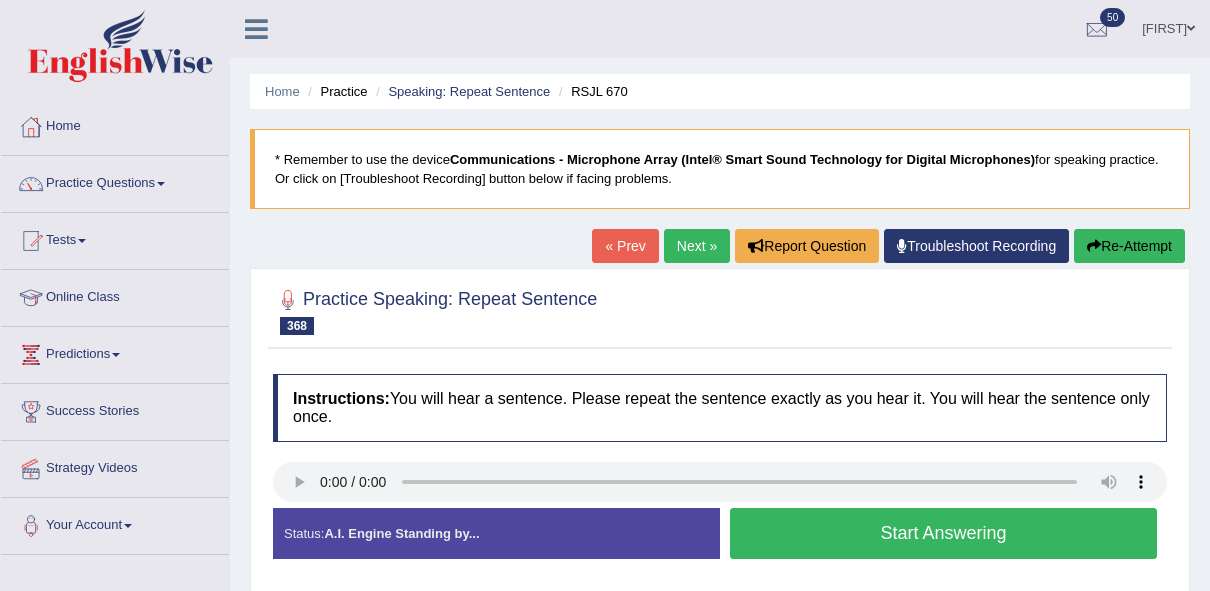 scroll, scrollTop: 0, scrollLeft: 0, axis: both 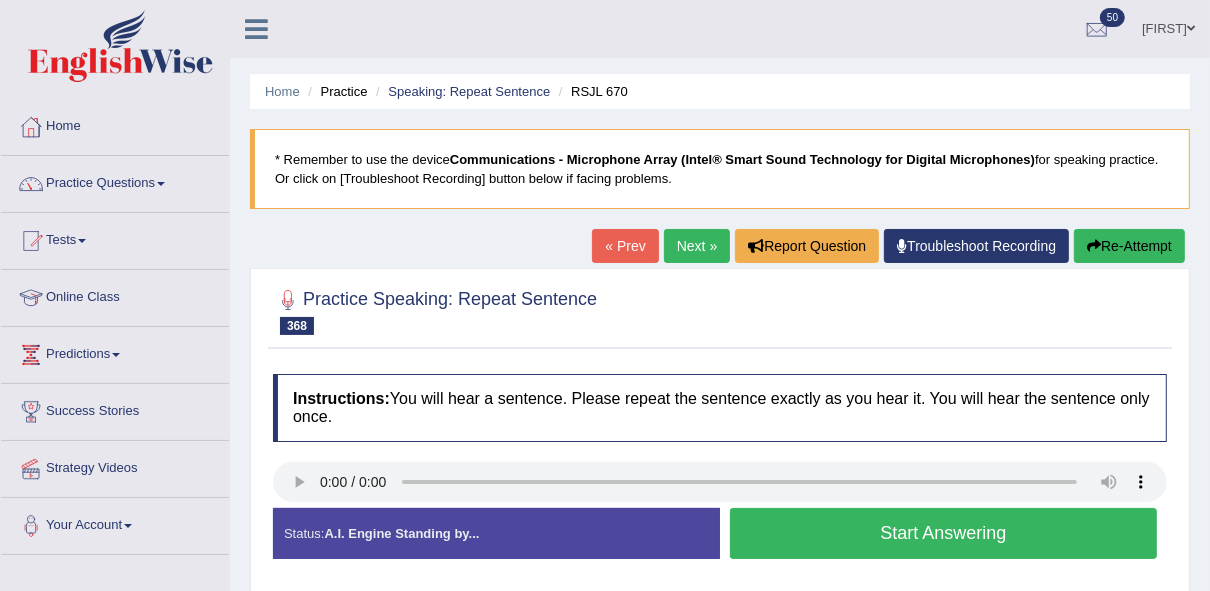 click on "Start Answering" at bounding box center [943, 533] 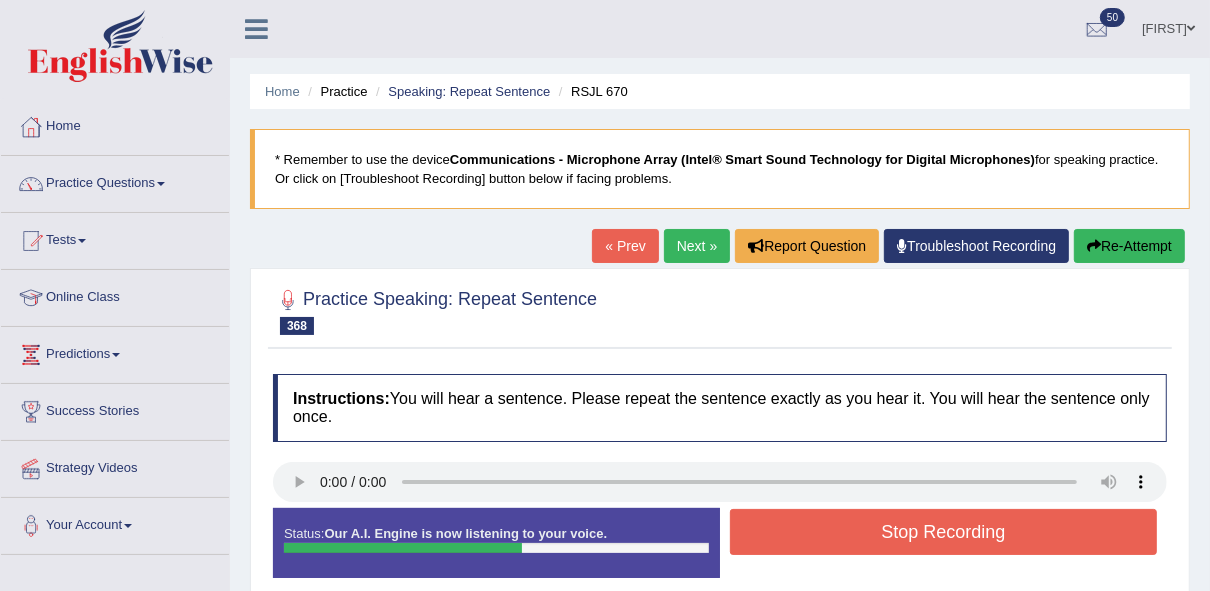 click on "Stop Recording" at bounding box center [943, 532] 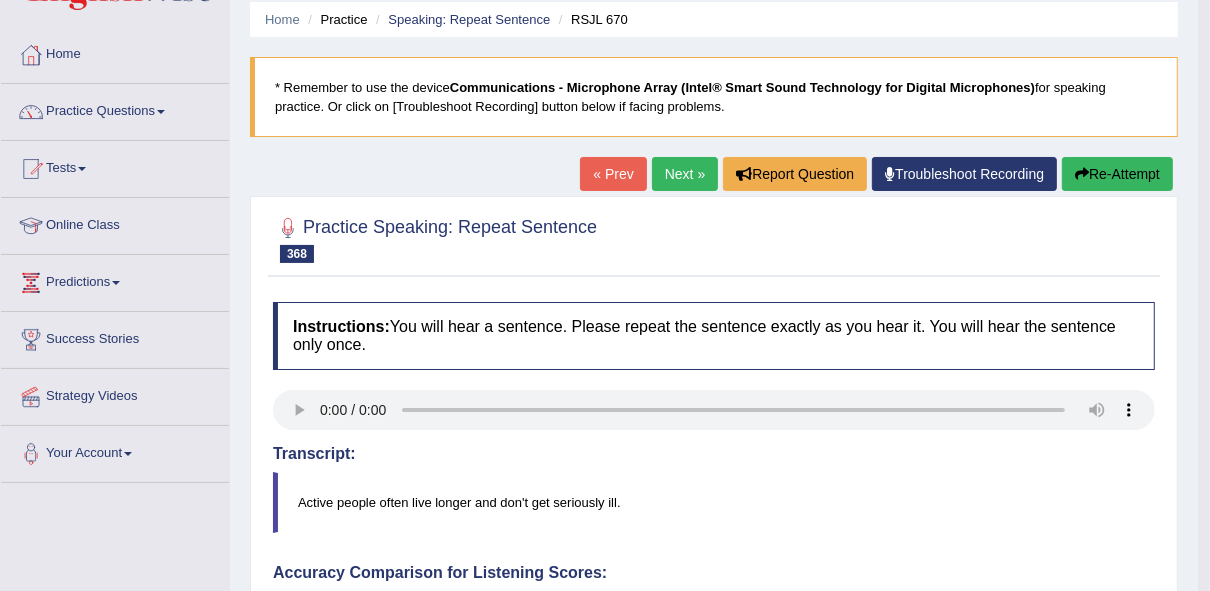 scroll, scrollTop: 0, scrollLeft: 0, axis: both 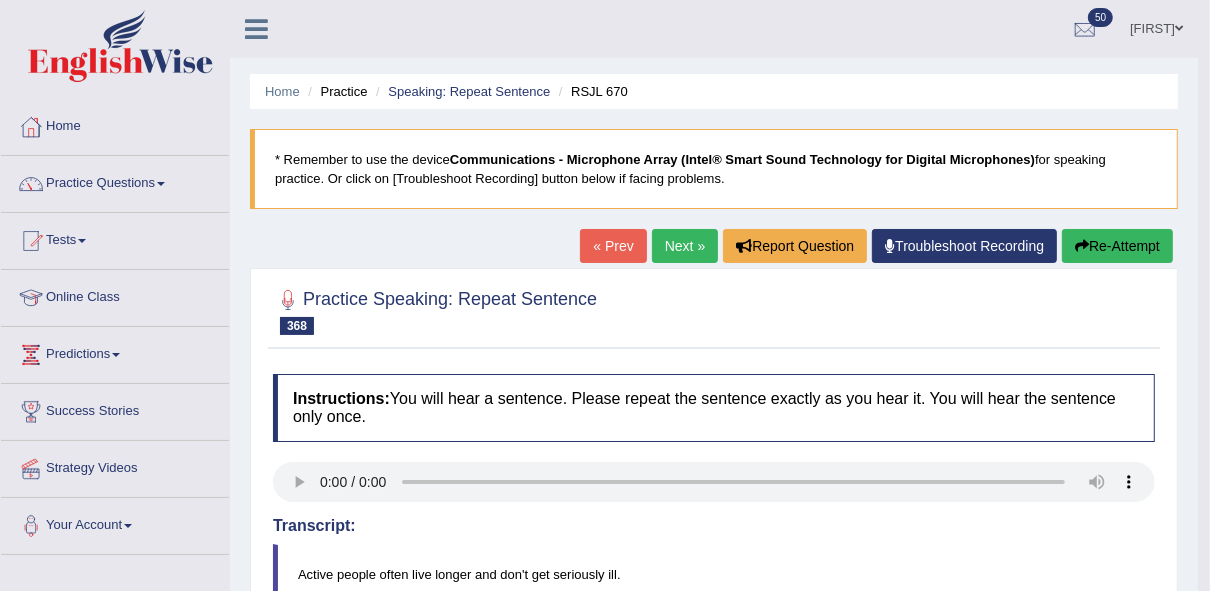 click on "Next »" at bounding box center (685, 246) 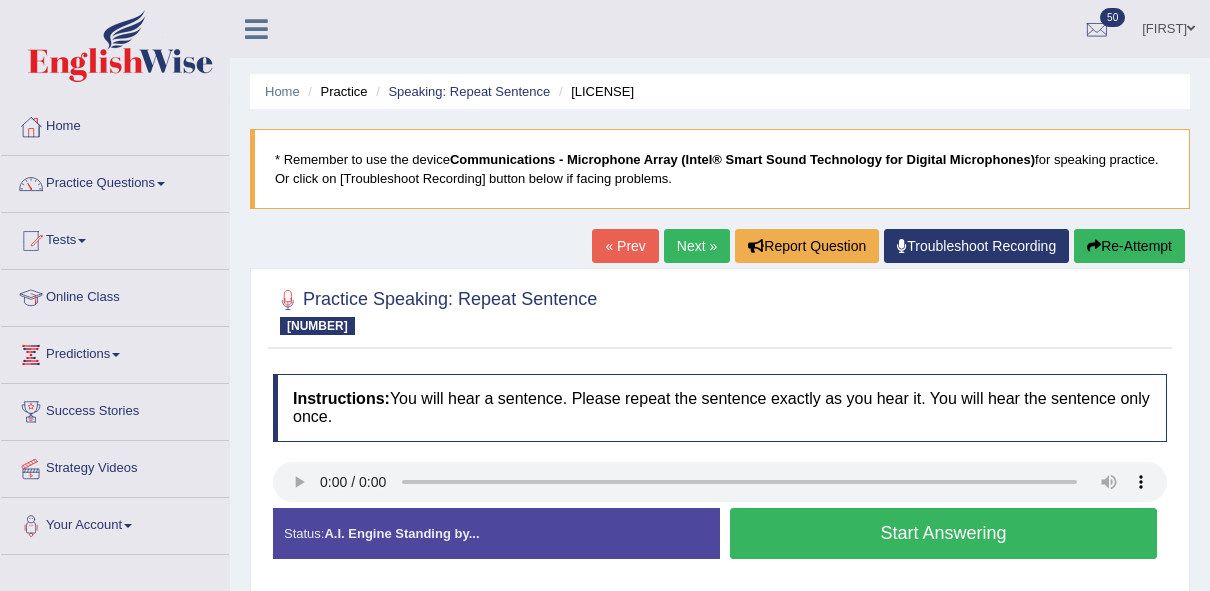 scroll, scrollTop: 0, scrollLeft: 0, axis: both 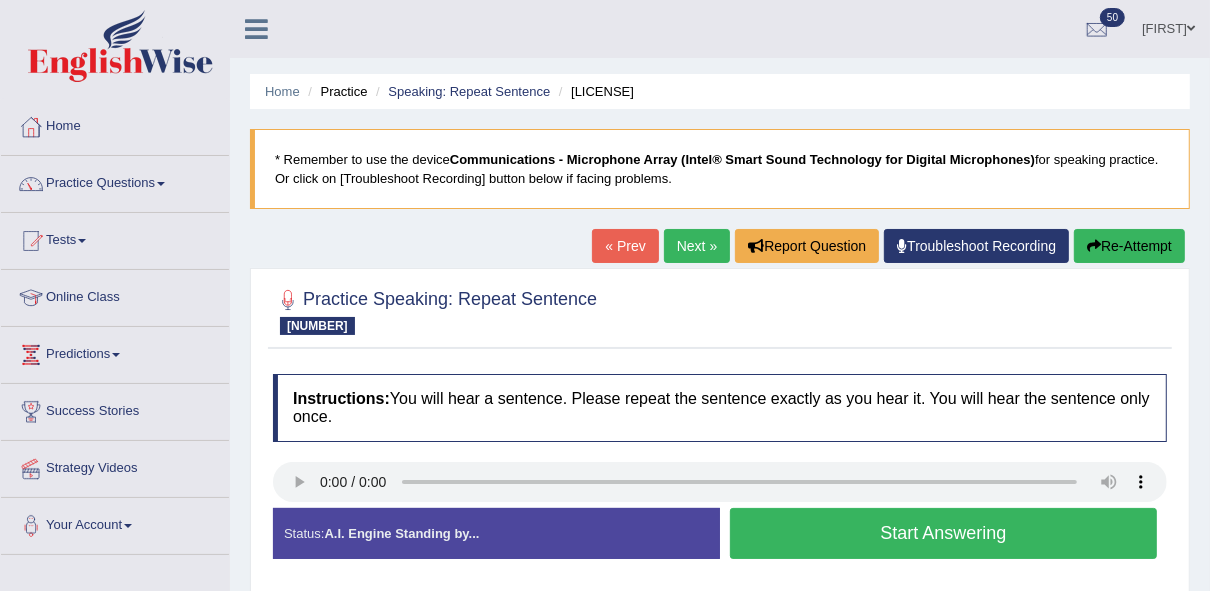 click on "Start Answering" at bounding box center (943, 533) 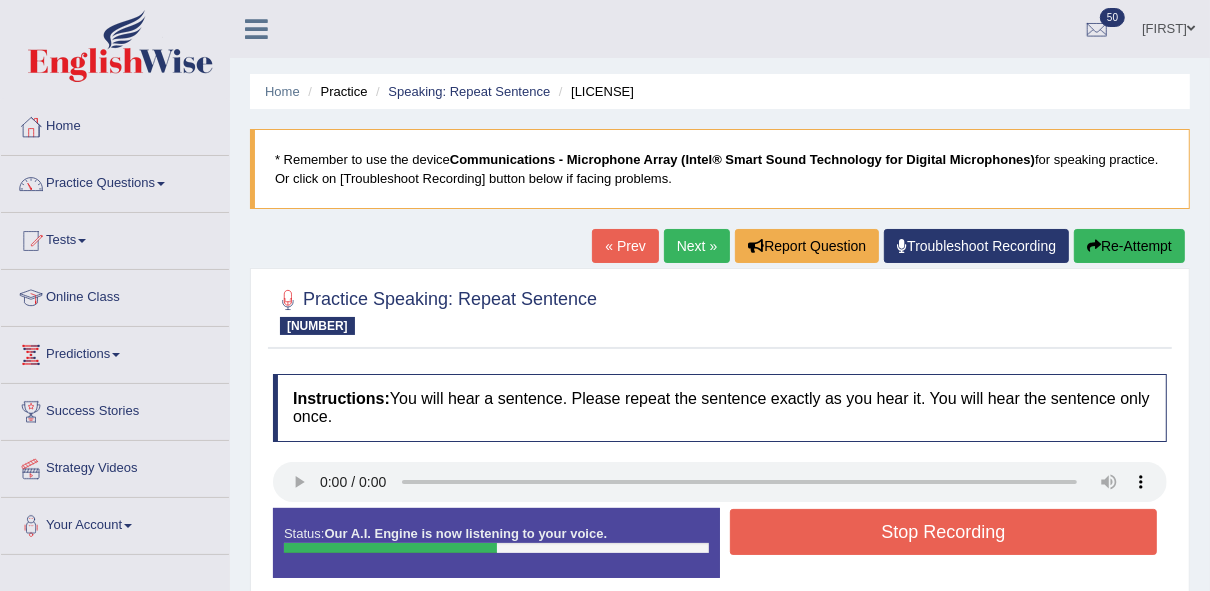 click on "Stop Recording" at bounding box center [943, 532] 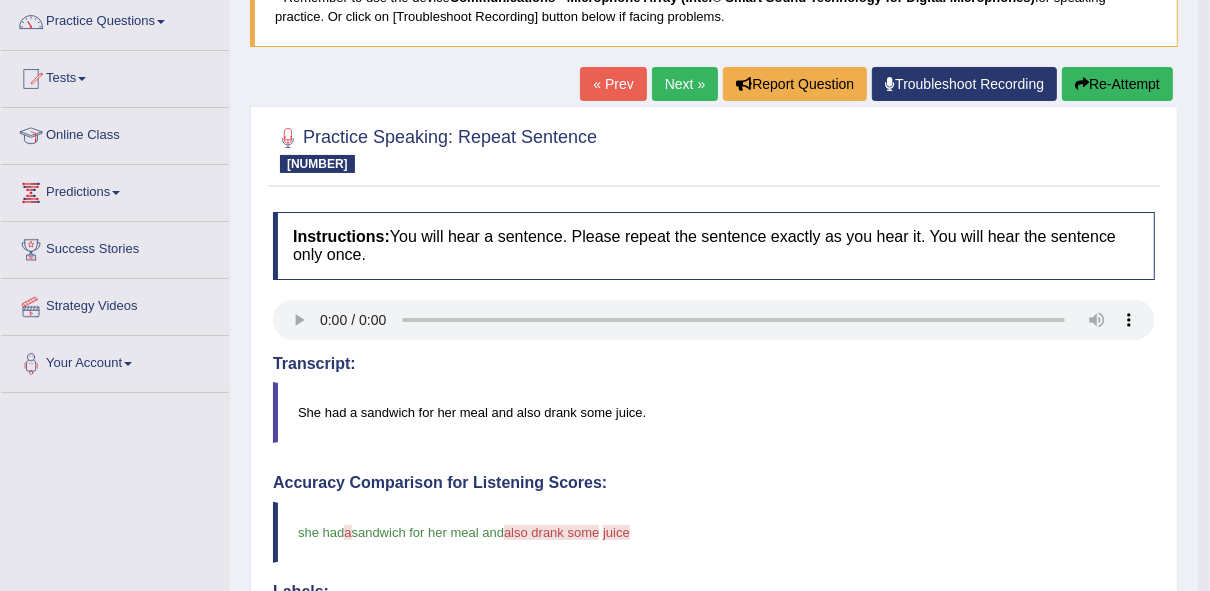 scroll, scrollTop: 0, scrollLeft: 0, axis: both 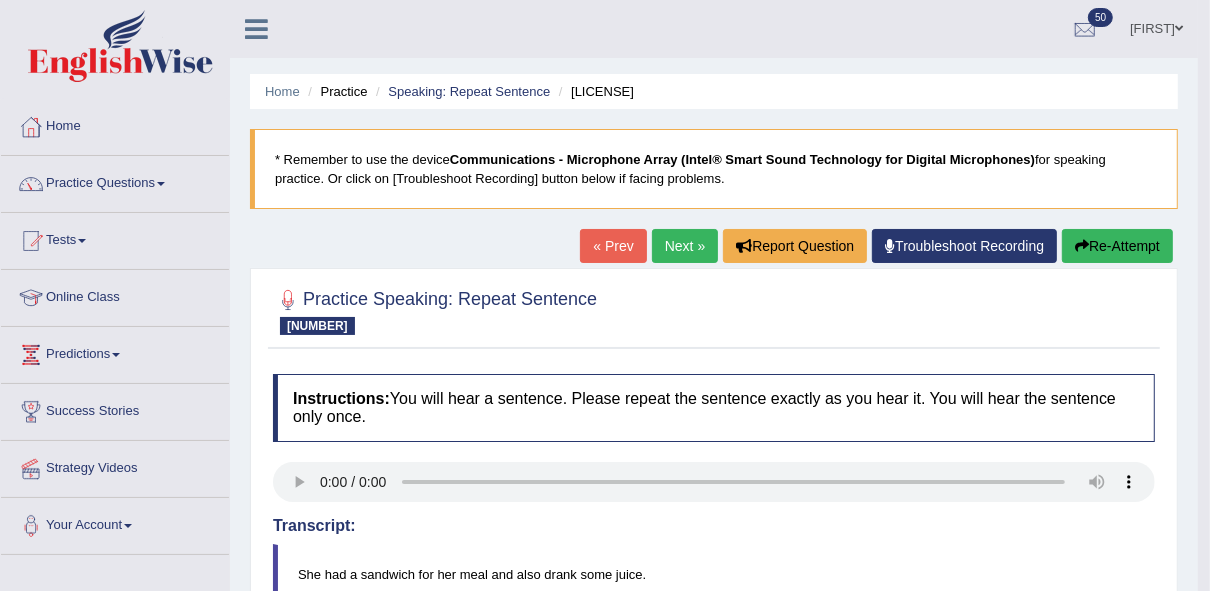 click on "Next »" at bounding box center (685, 246) 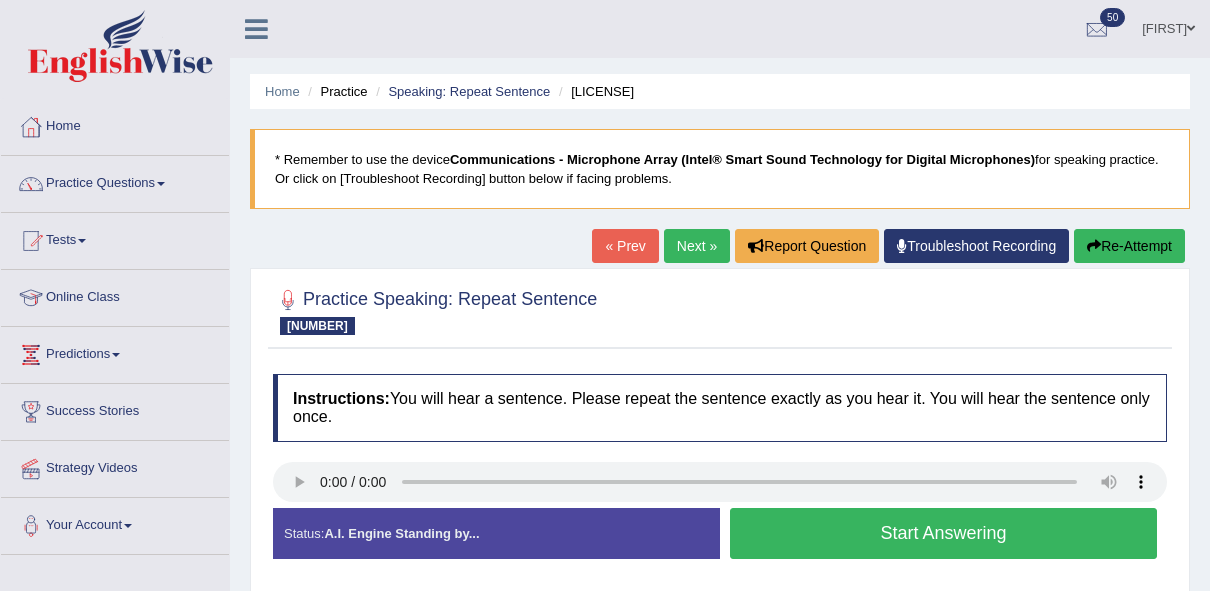 scroll, scrollTop: 0, scrollLeft: 0, axis: both 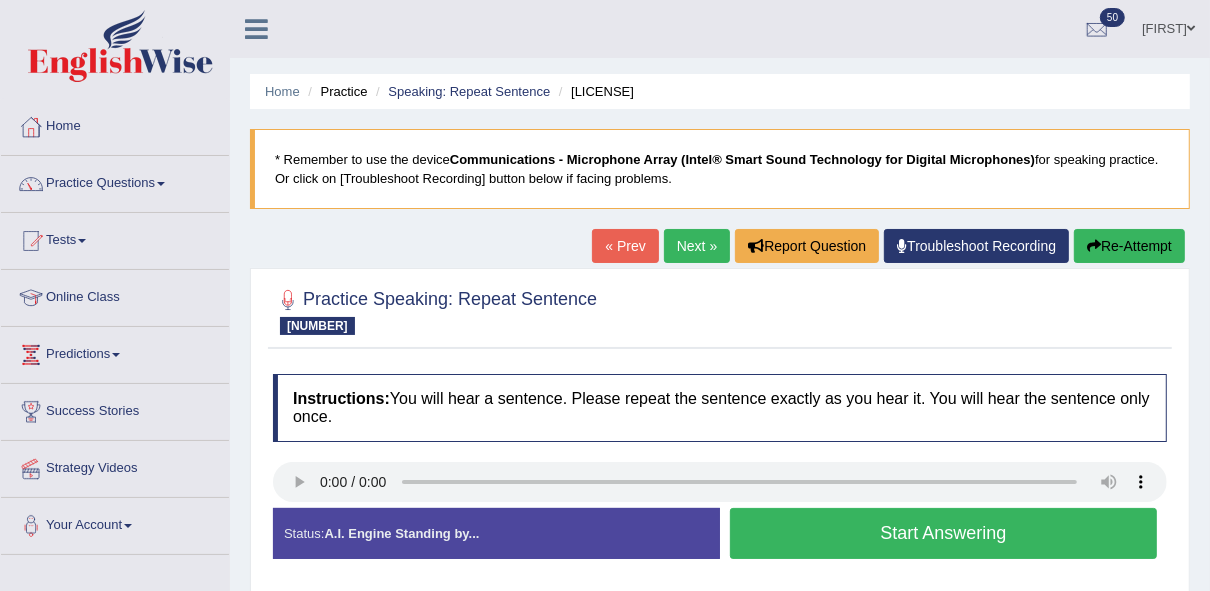 click on "Start Answering" at bounding box center (943, 533) 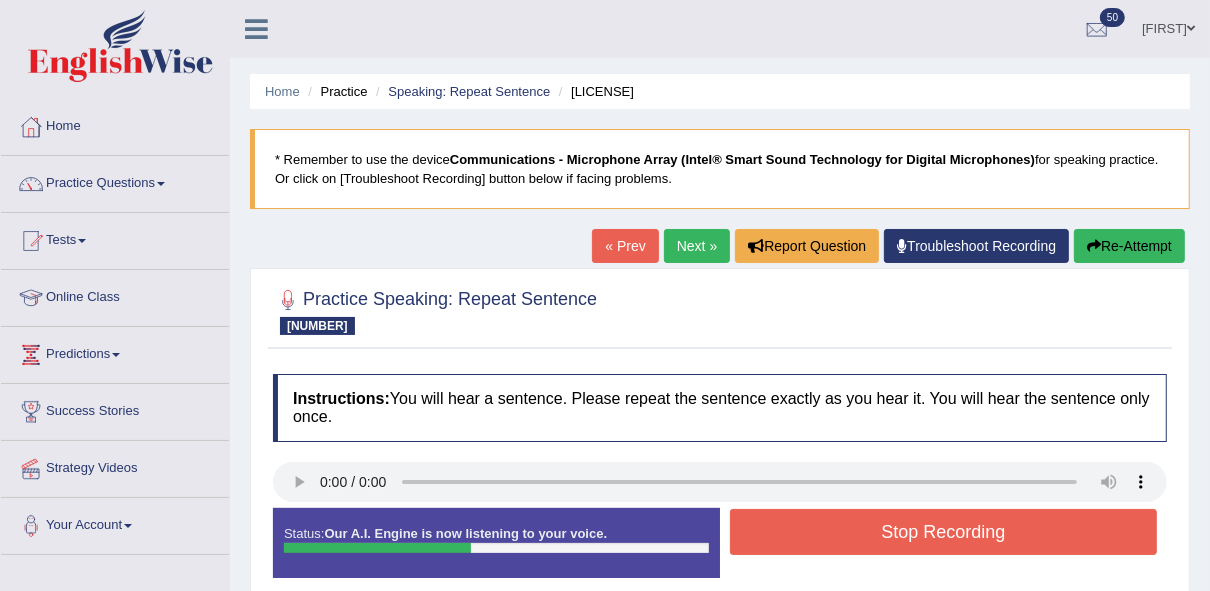 click on "Stop Recording" at bounding box center (943, 532) 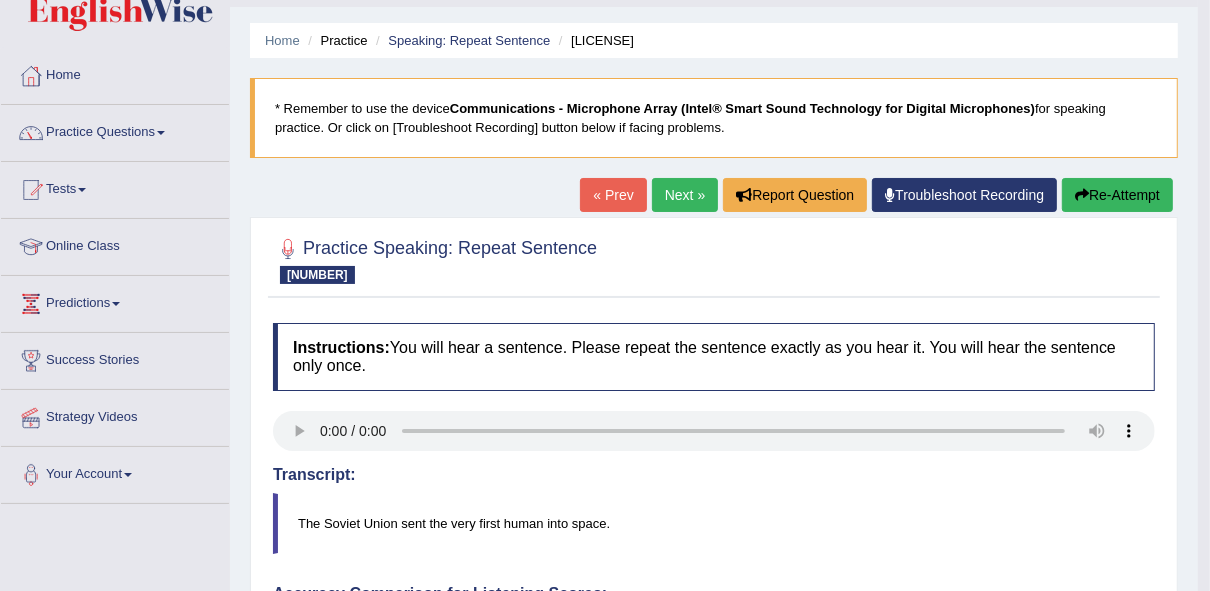 scroll, scrollTop: 42, scrollLeft: 0, axis: vertical 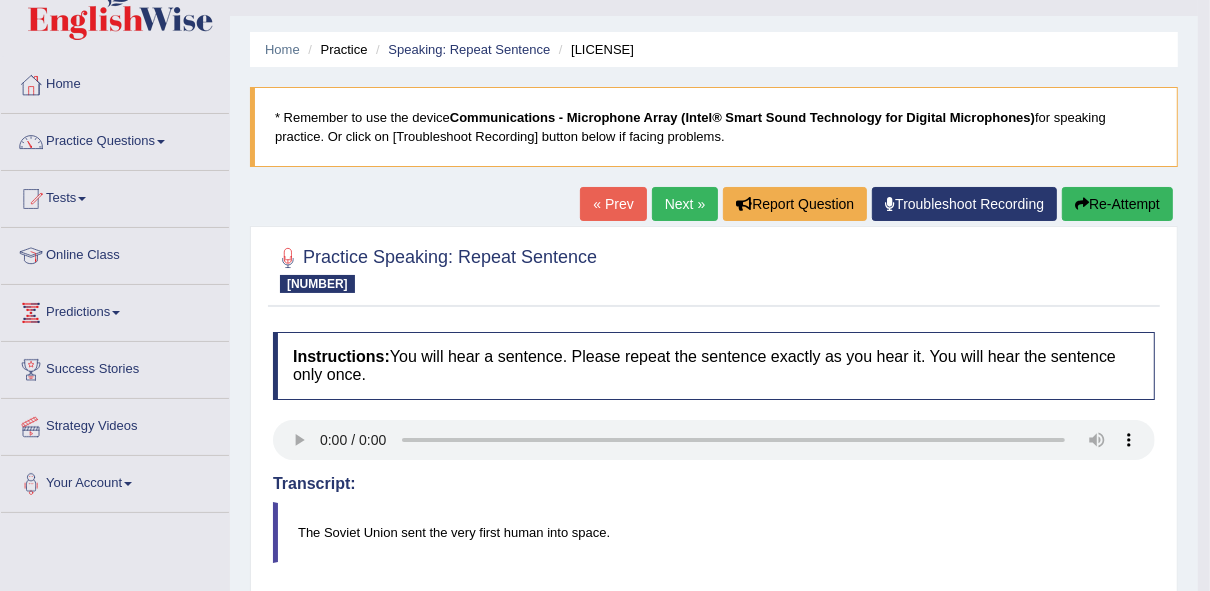 click on "Next »" at bounding box center (685, 204) 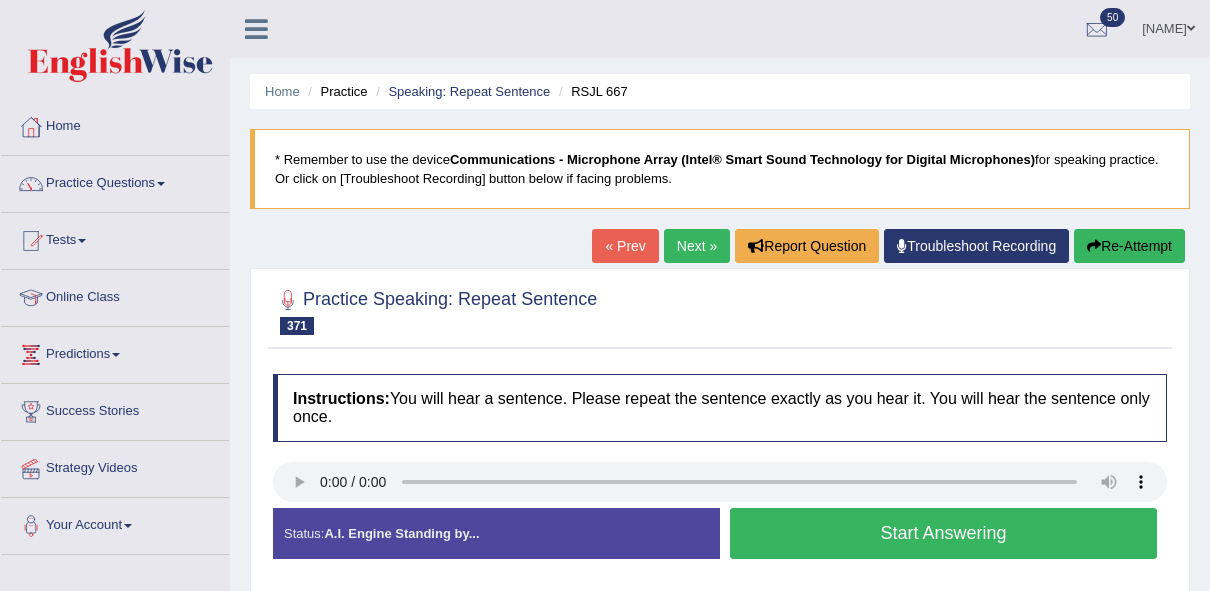 scroll, scrollTop: 0, scrollLeft: 0, axis: both 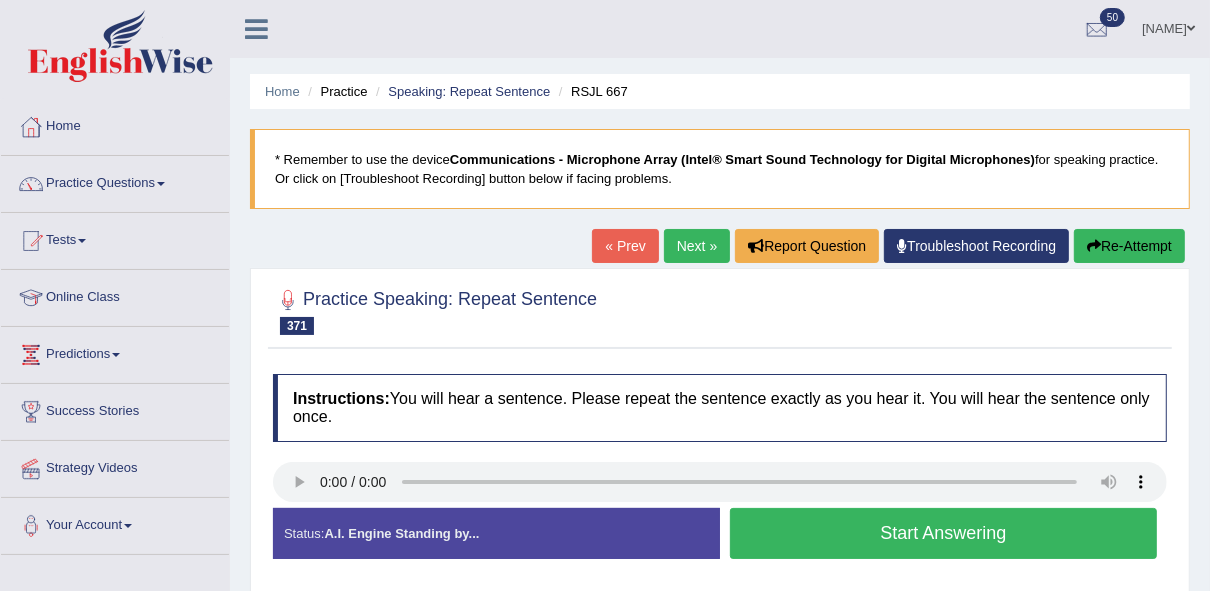 click on "Start Answering" at bounding box center (943, 533) 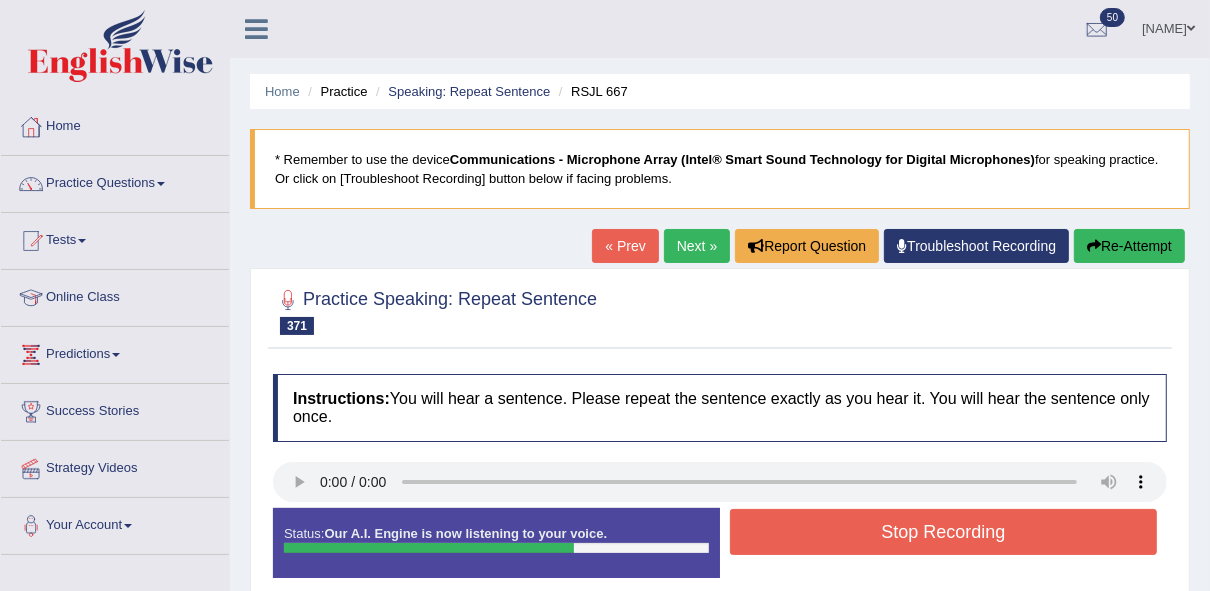 click on "Stop Recording" at bounding box center (943, 532) 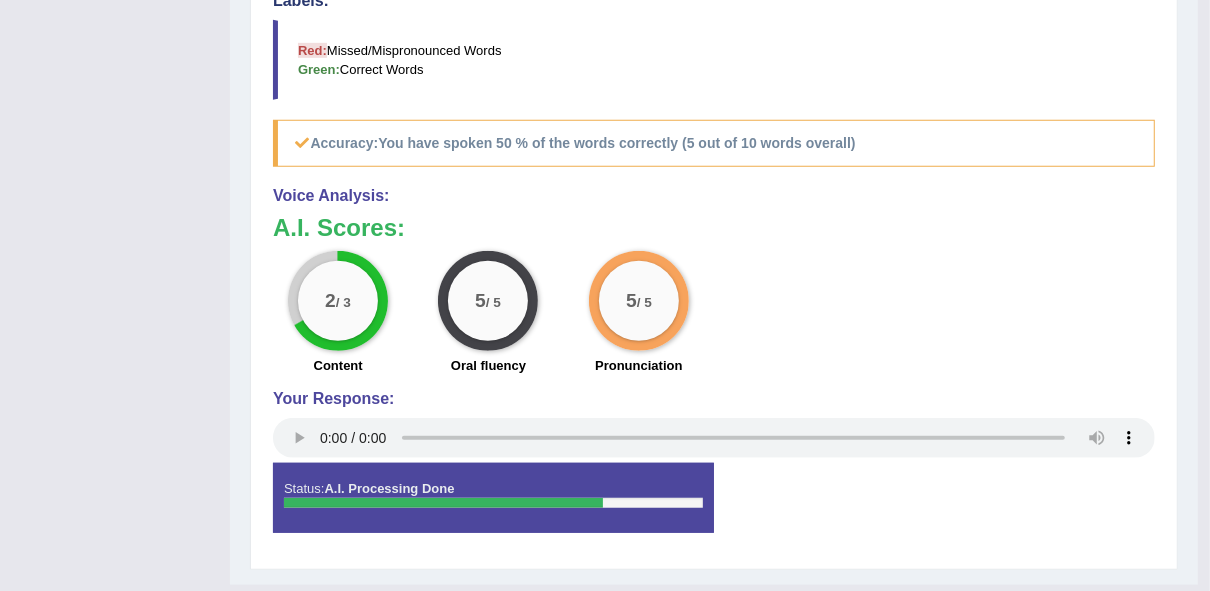 scroll, scrollTop: 755, scrollLeft: 0, axis: vertical 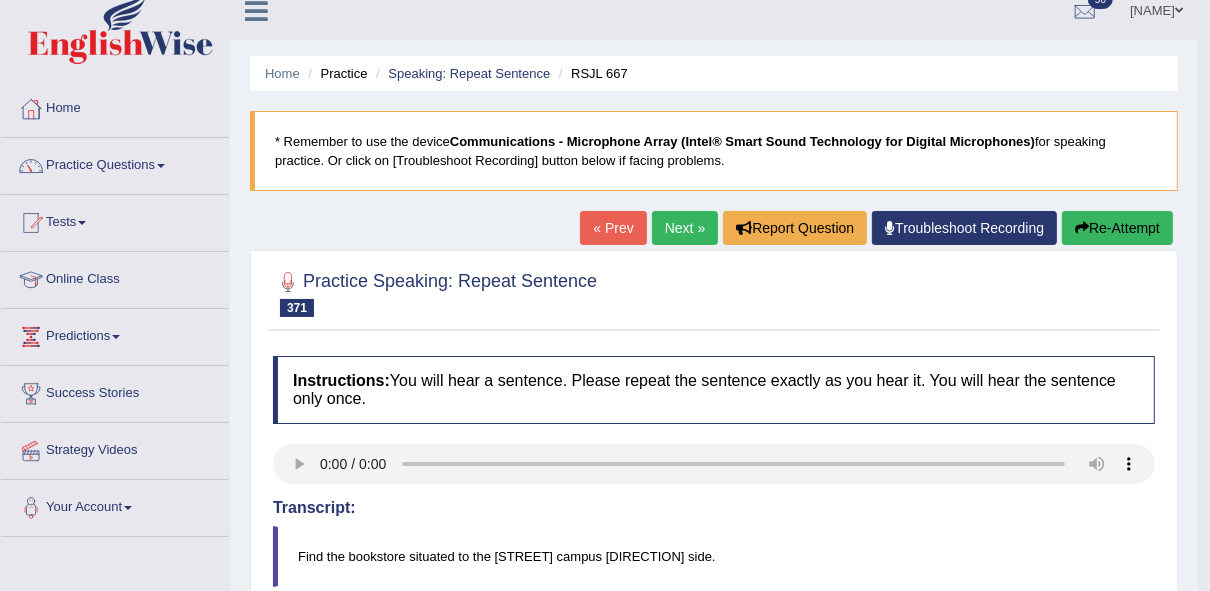 click on "Next »" at bounding box center (685, 228) 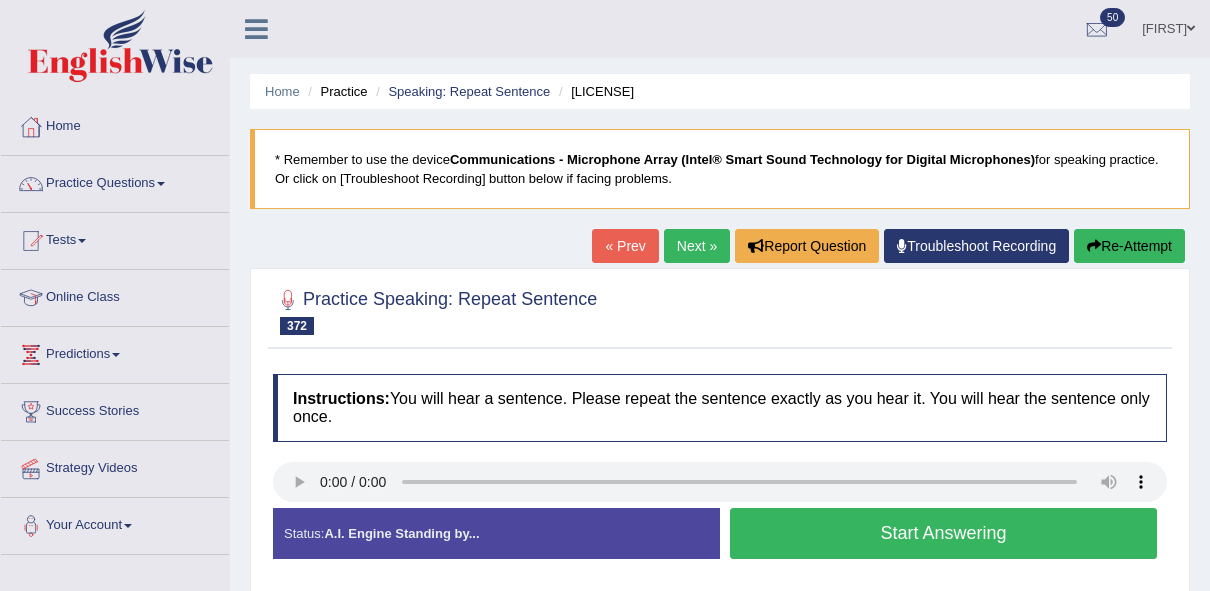 scroll, scrollTop: 0, scrollLeft: 0, axis: both 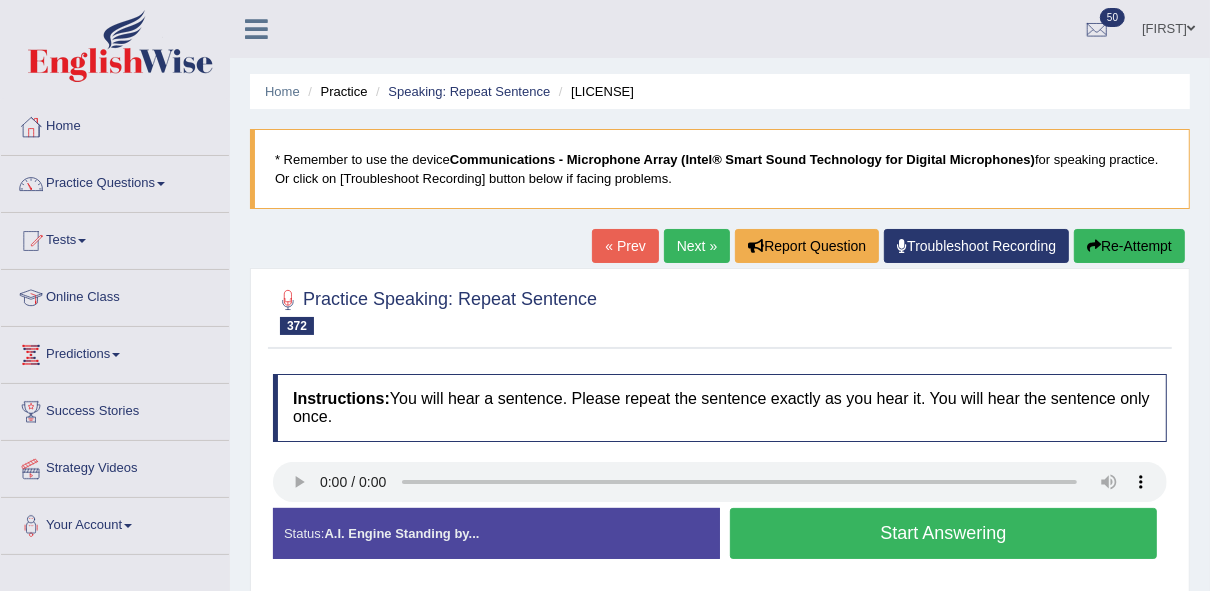 click on "Start Answering" at bounding box center [943, 533] 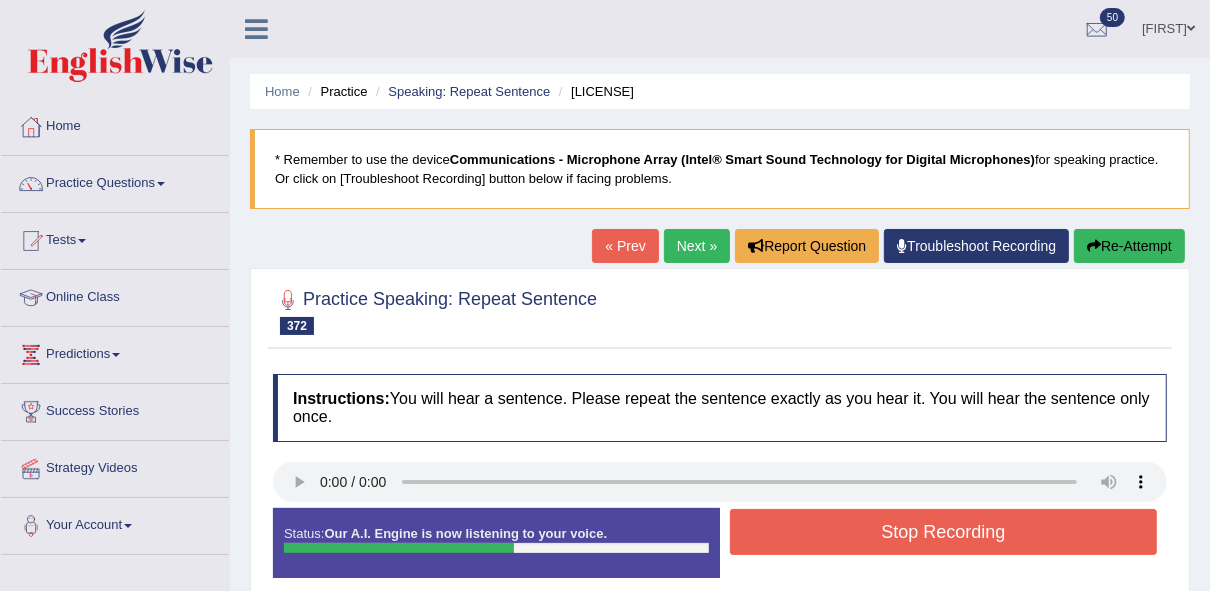 click on "Stop Recording" at bounding box center [943, 532] 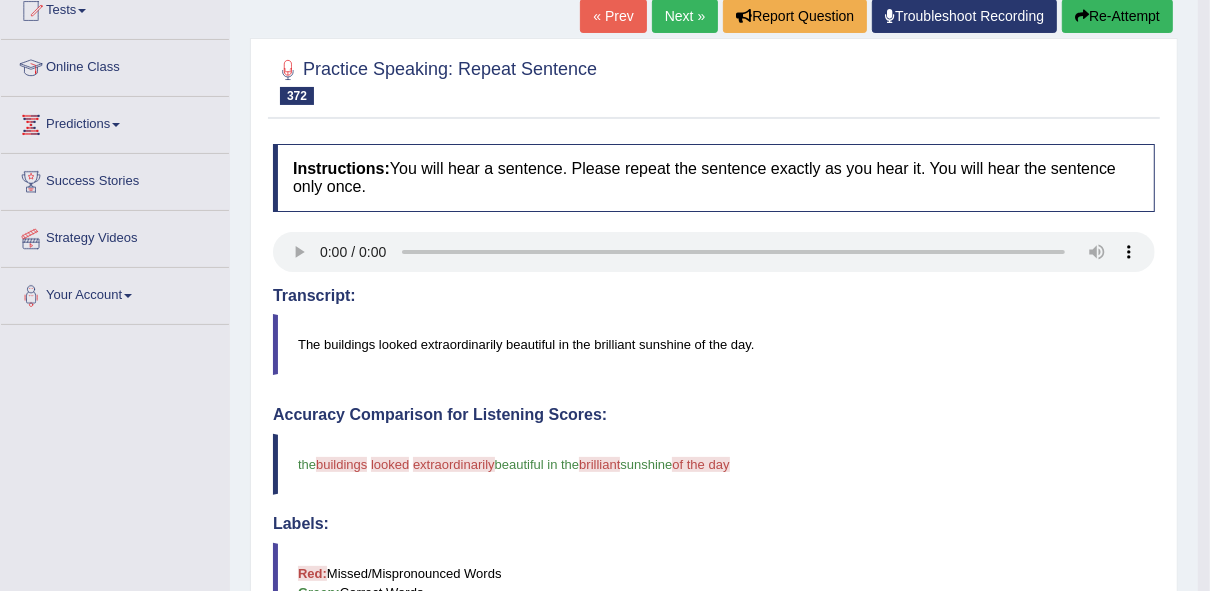 scroll, scrollTop: 0, scrollLeft: 0, axis: both 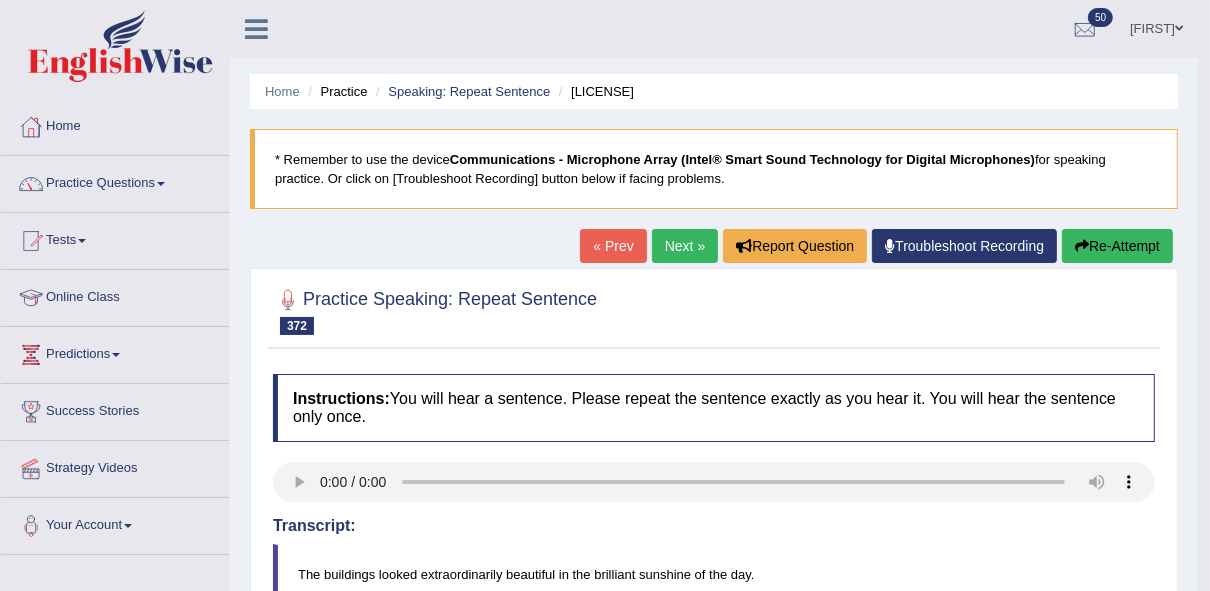 click on "Next »" at bounding box center [685, 246] 